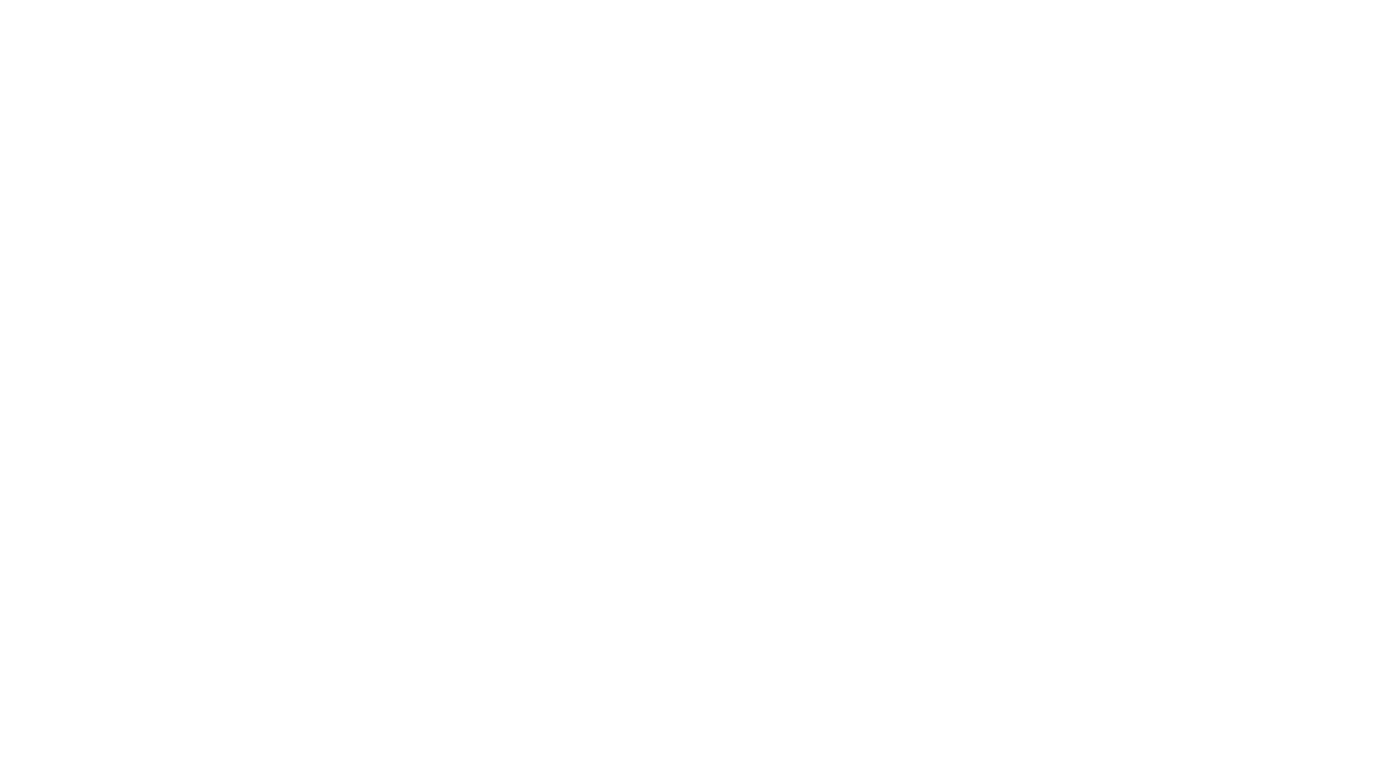 scroll, scrollTop: 0, scrollLeft: 0, axis: both 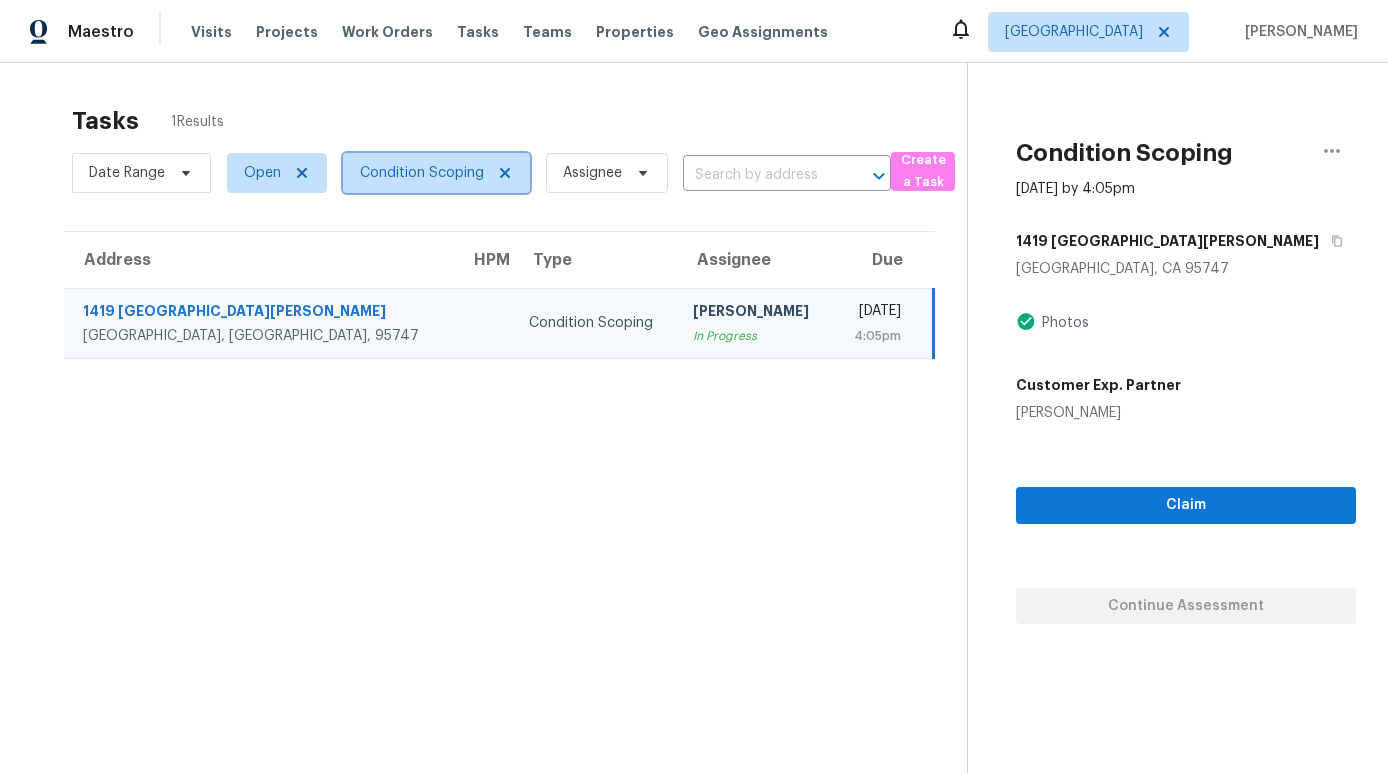 click on "Condition Scoping" at bounding box center (422, 173) 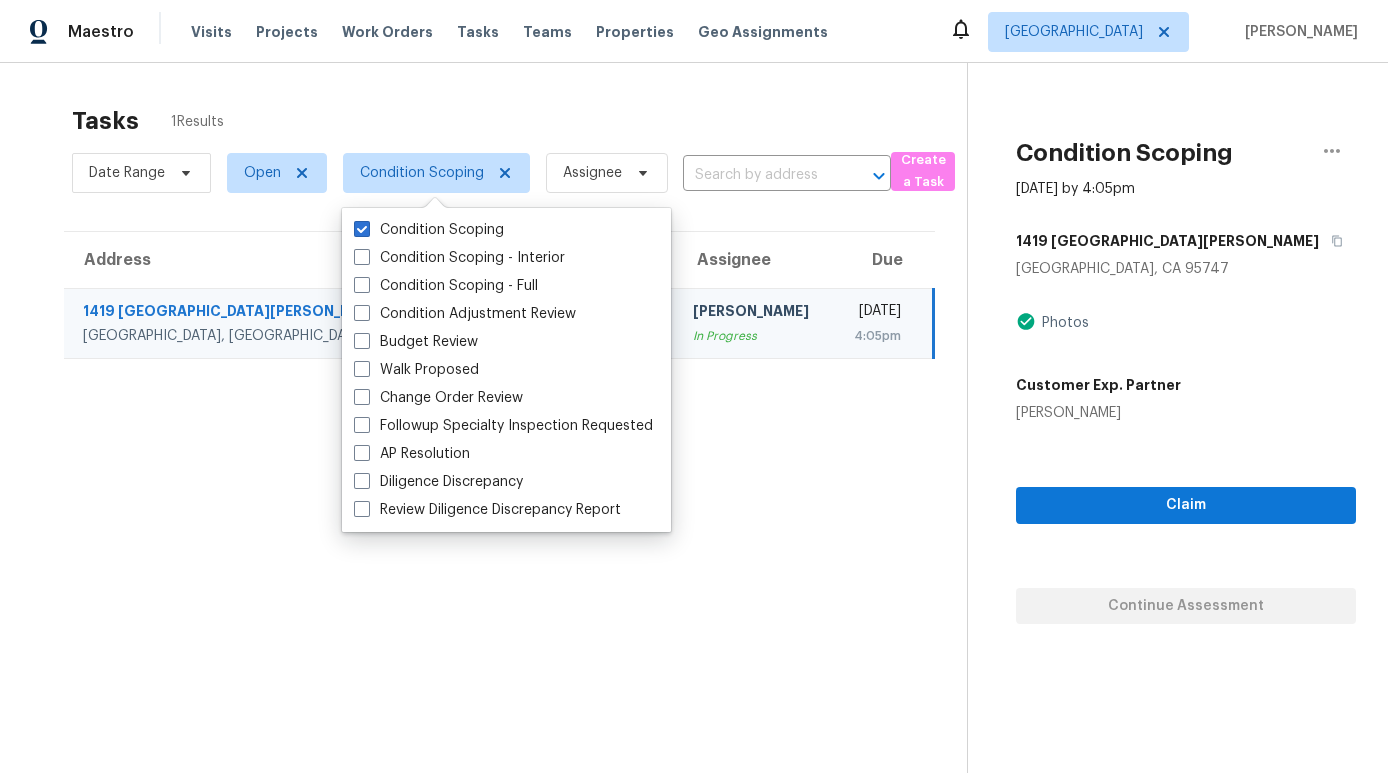 click on "Tasks 1  Results Date Range Open Condition Scoping Assignee ​ Create a Task Address HPM Type Assignee Due 1419 Calle Las Casas   Roseville, CA, 95747 Condition Scoping Casey Stewart In Progress Wed, Jul 16th 2025 4:05pm" at bounding box center (499, 465) 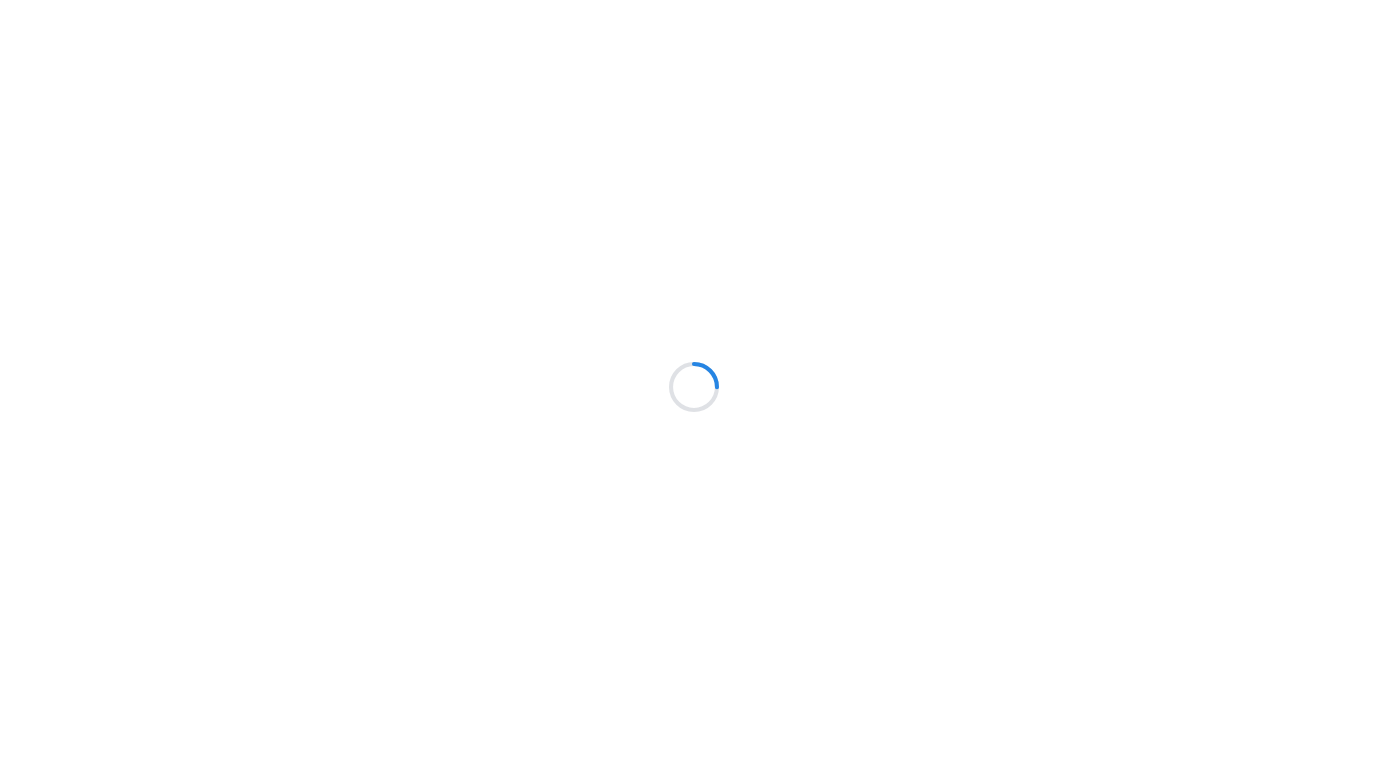 scroll, scrollTop: 0, scrollLeft: 0, axis: both 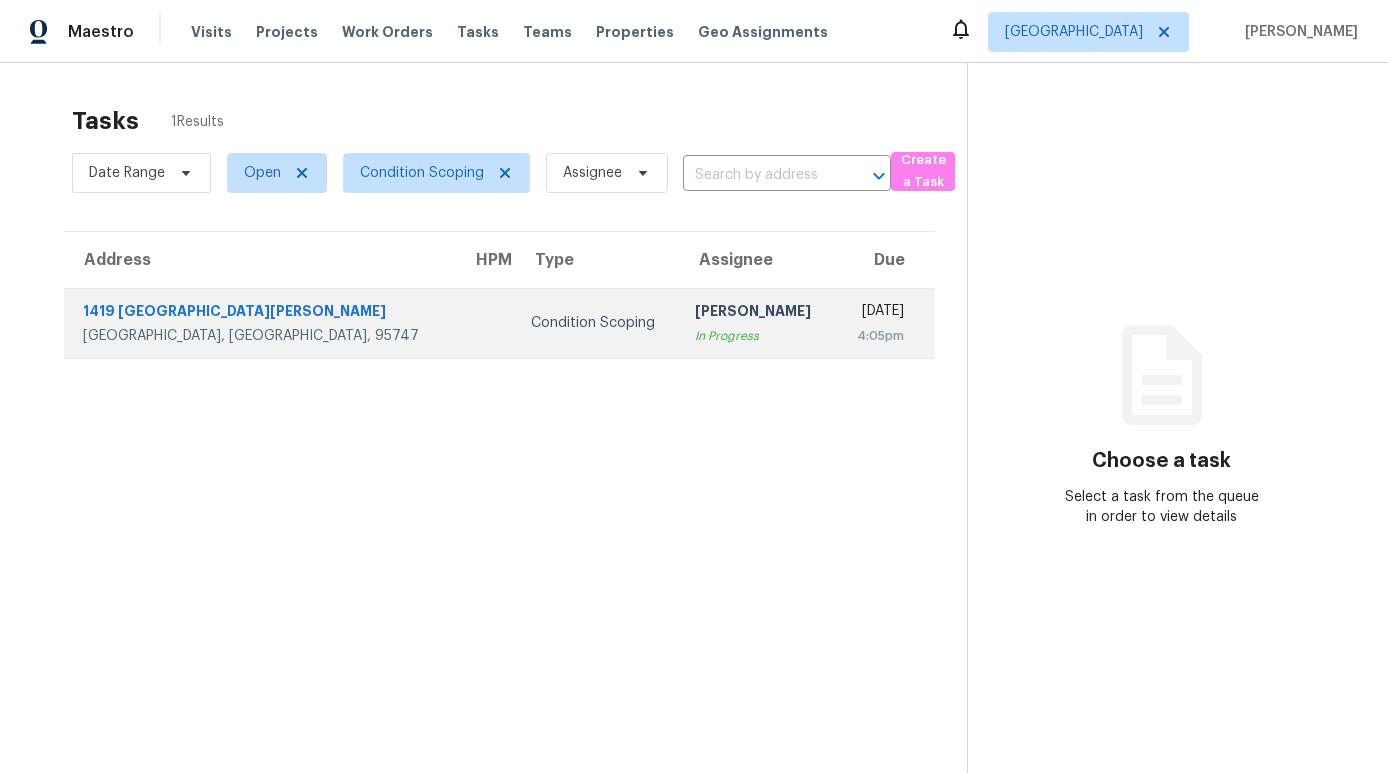 click on "In Progress" at bounding box center (757, 336) 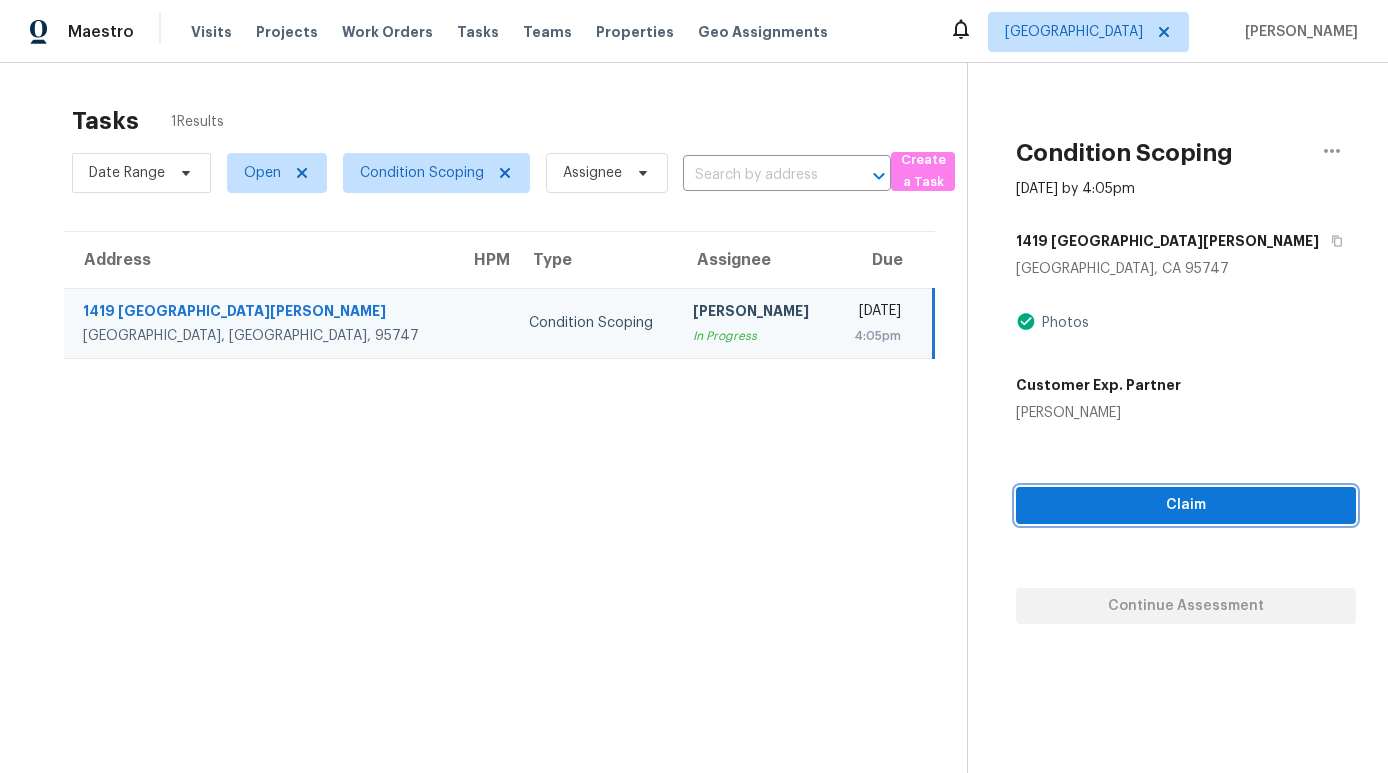 click on "Claim" at bounding box center (1186, 505) 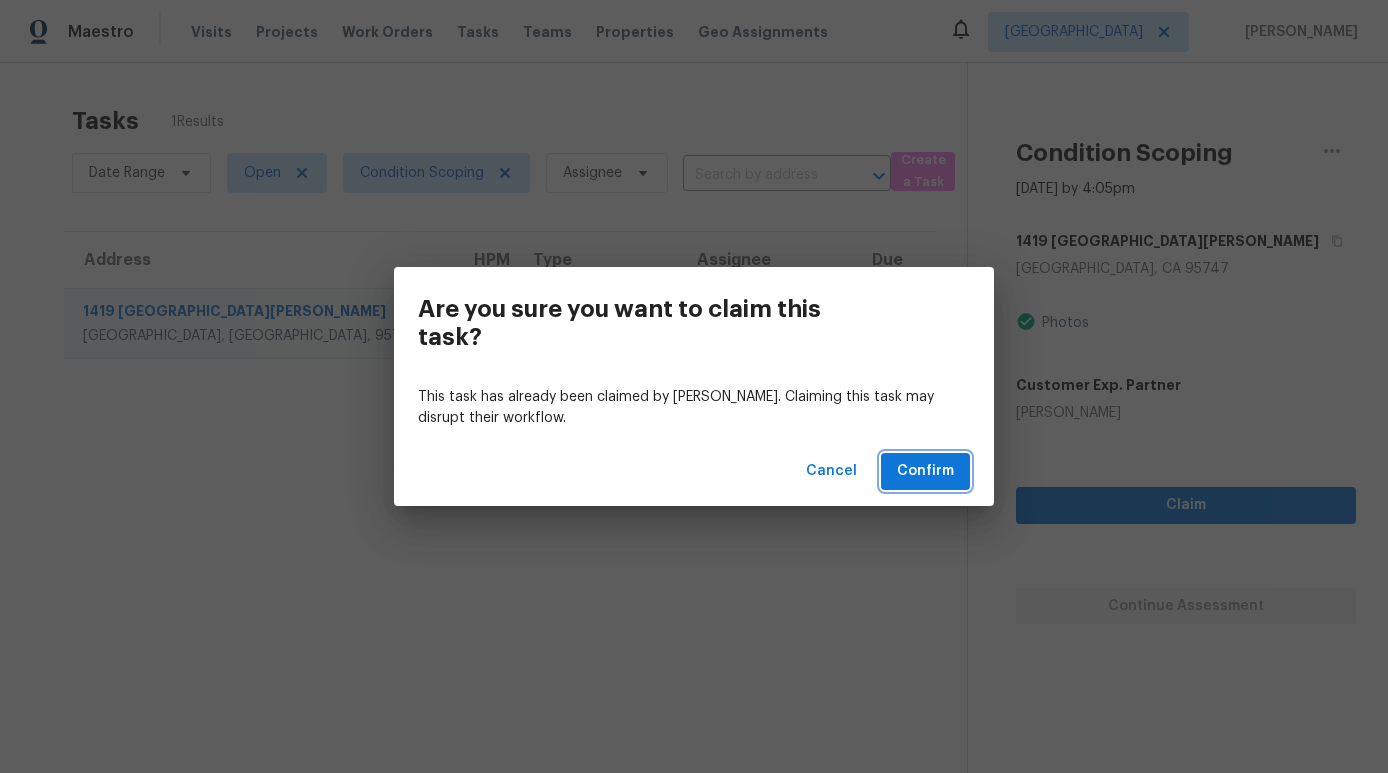 click on "Confirm" at bounding box center (925, 471) 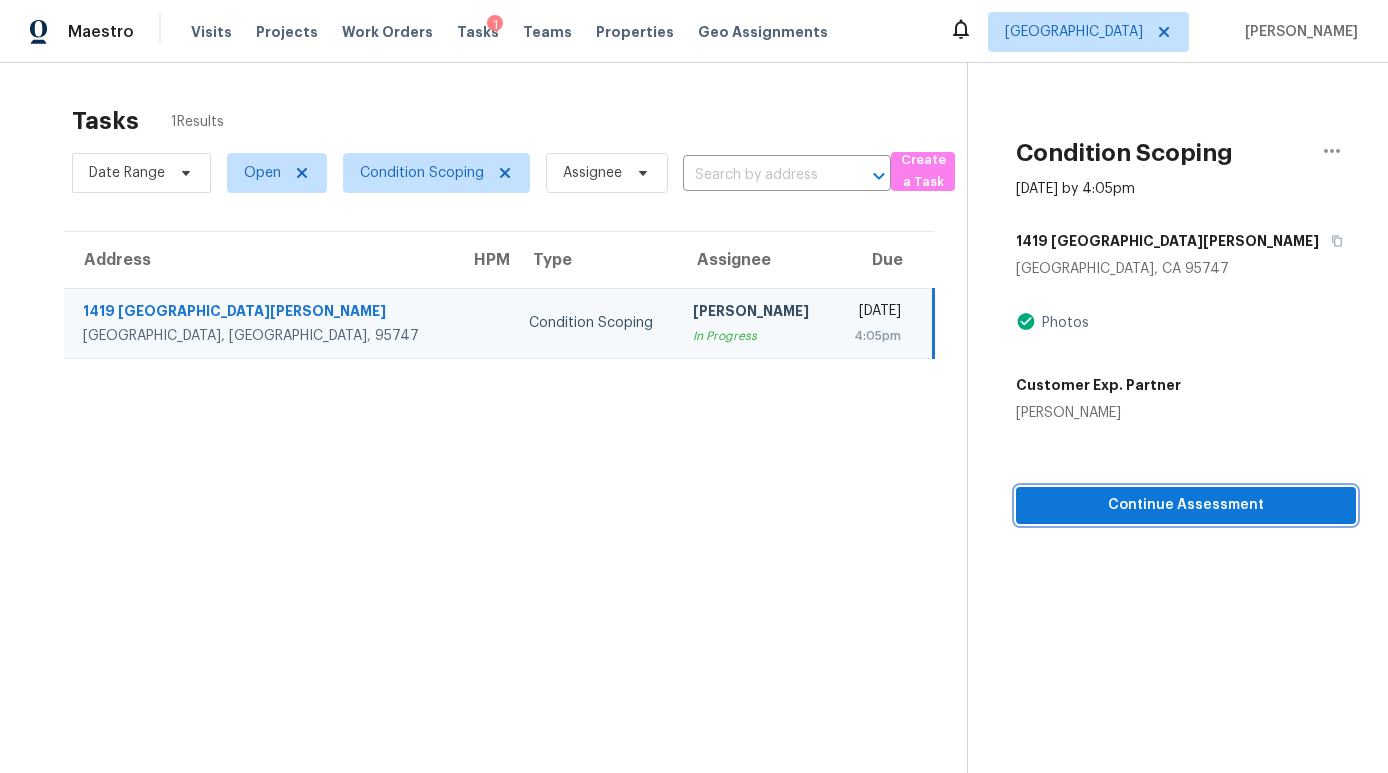 click on "Continue Assessment" at bounding box center (1186, 505) 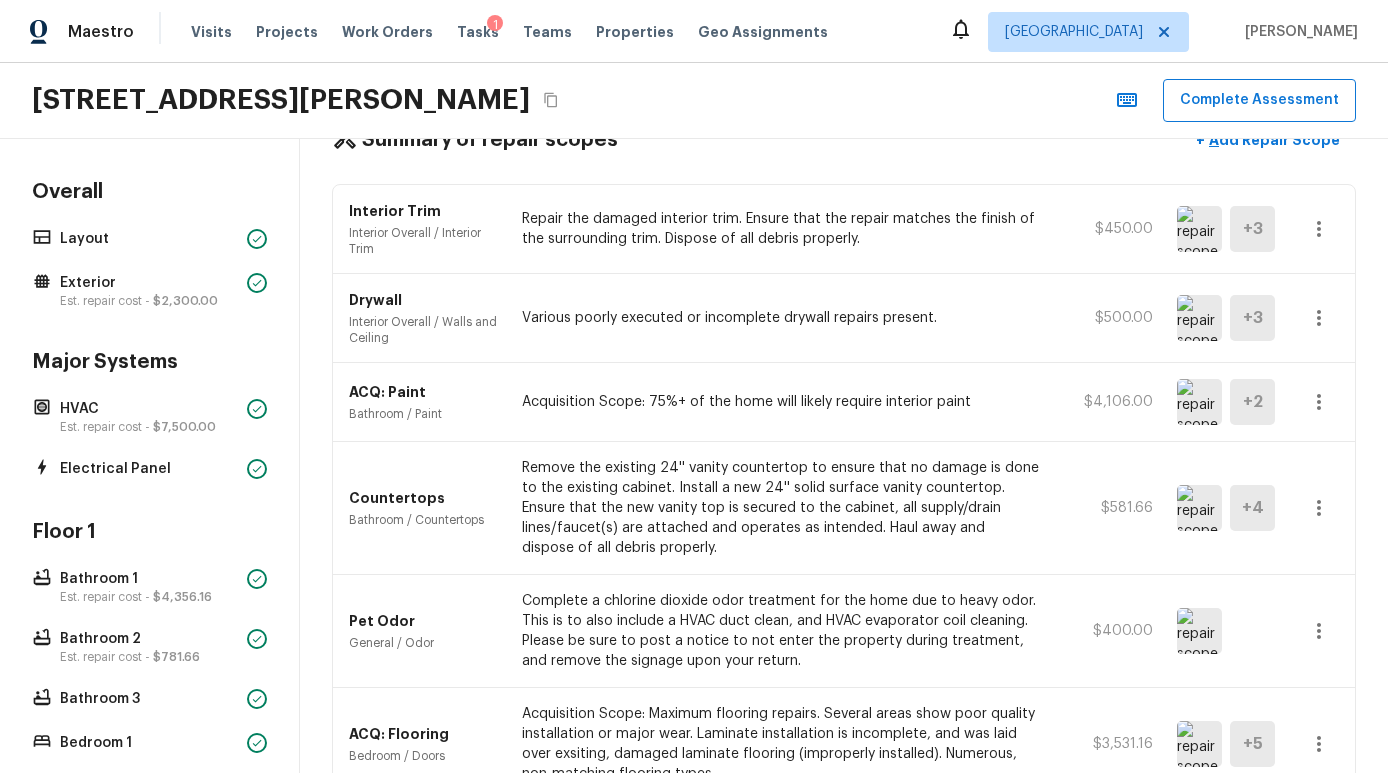 scroll, scrollTop: 0, scrollLeft: 0, axis: both 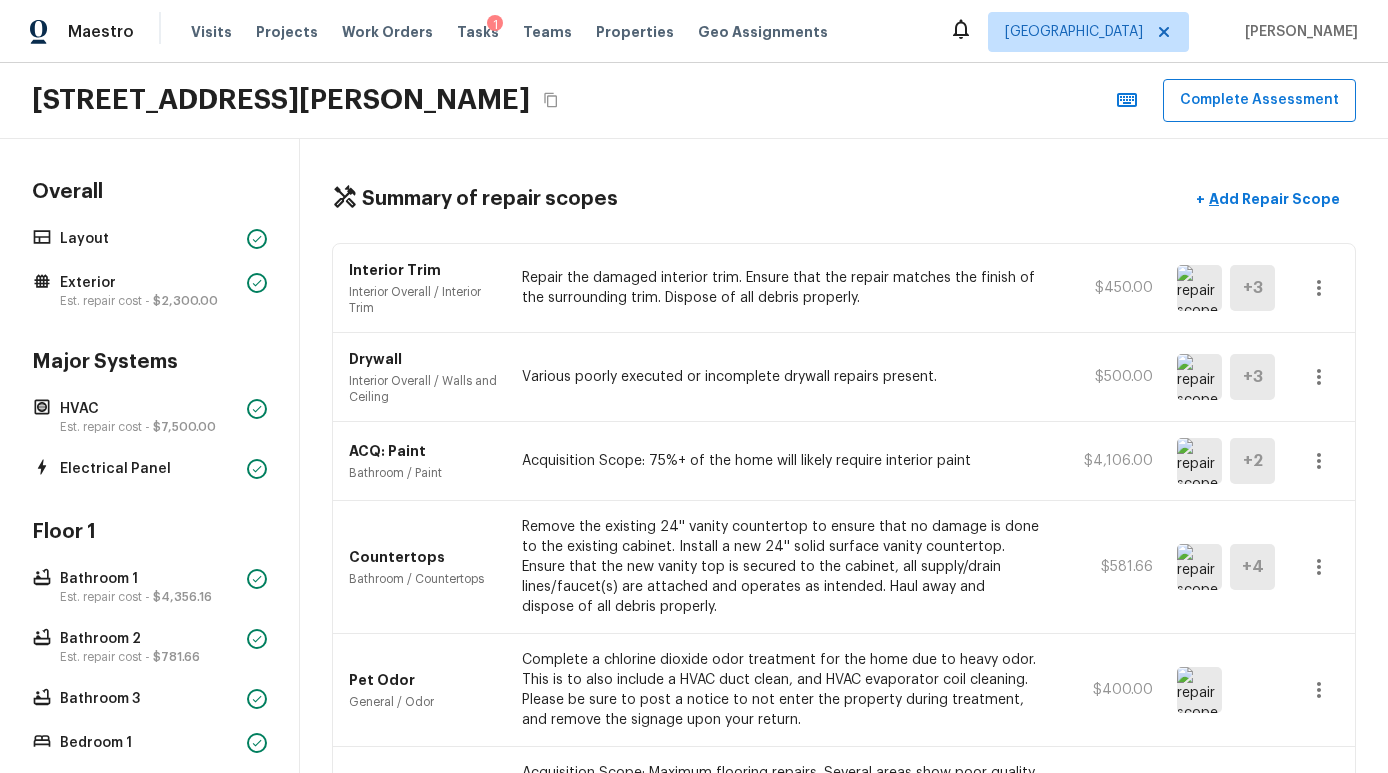 click at bounding box center (1199, 288) 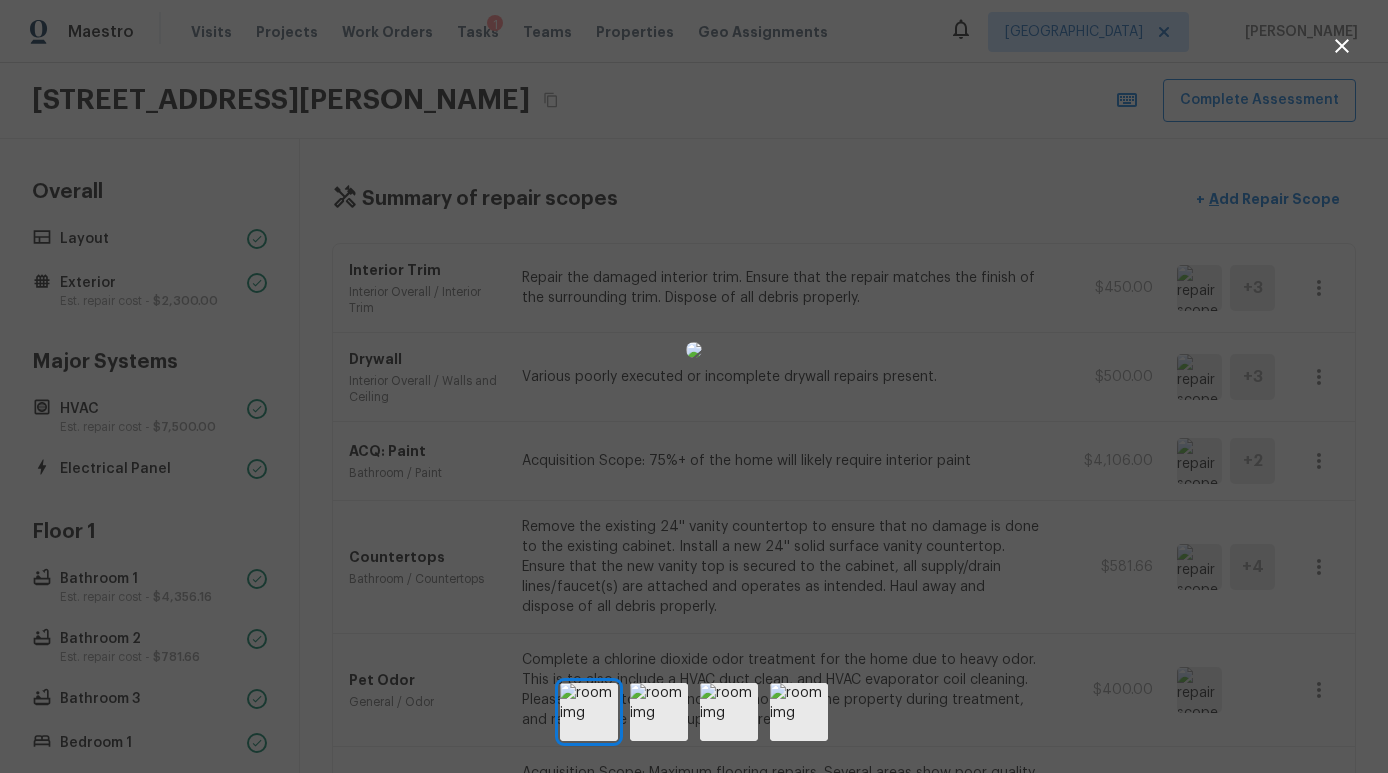 click at bounding box center [694, 349] 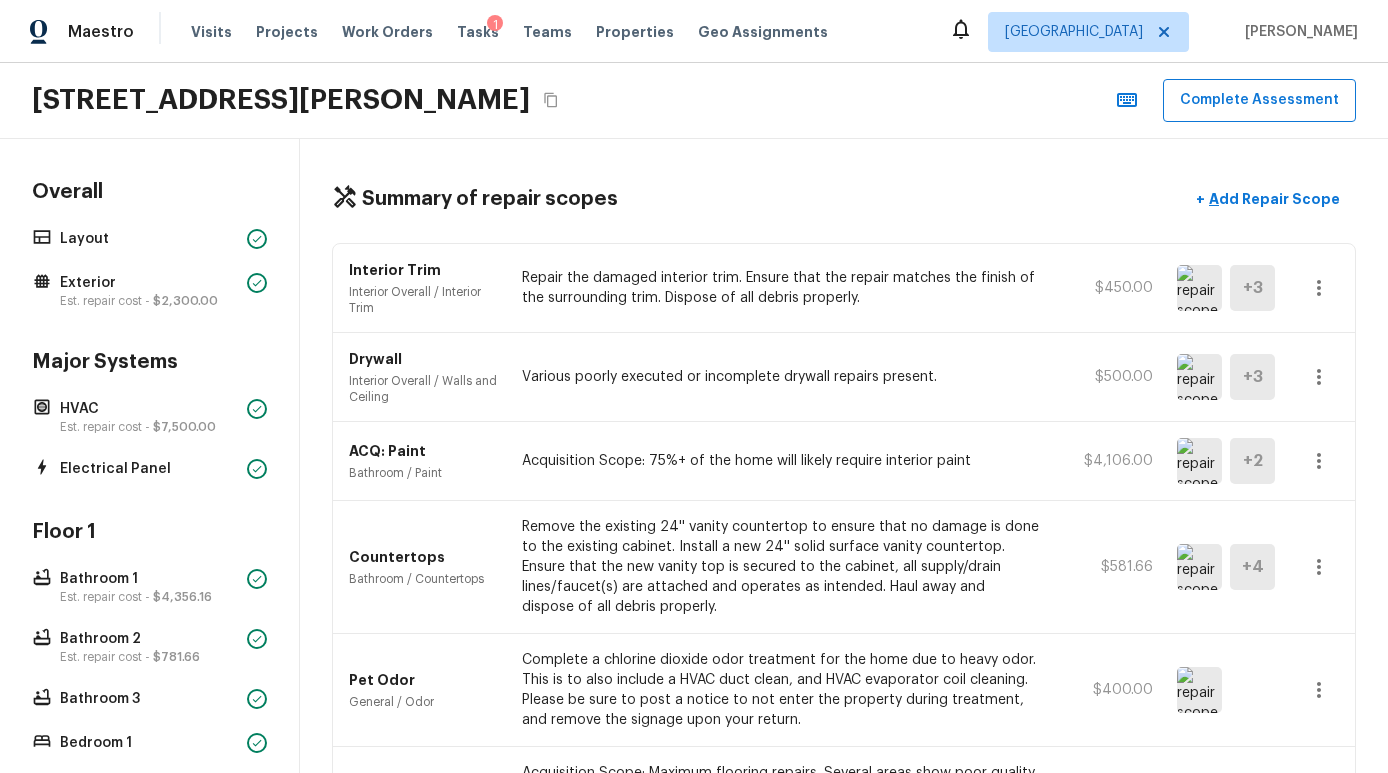 click at bounding box center [1199, 377] 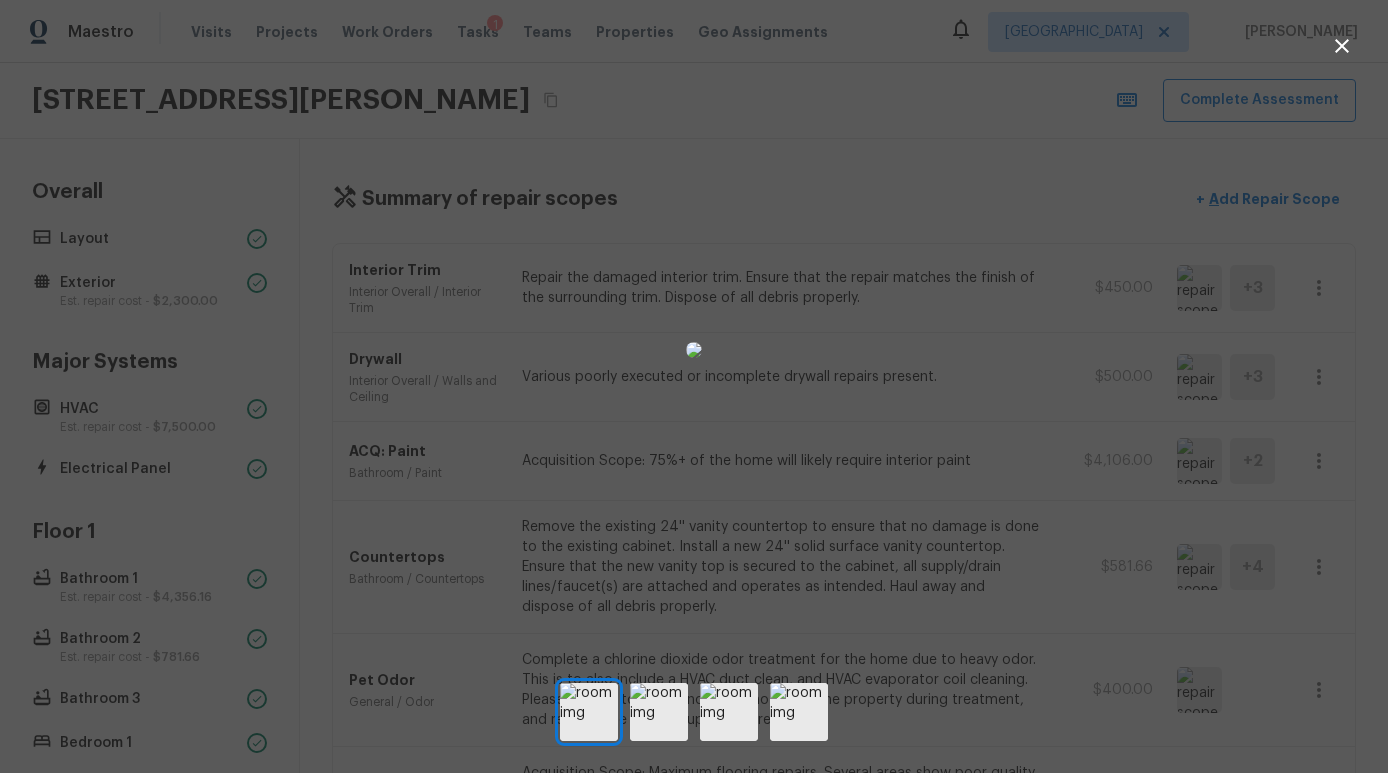 click at bounding box center (694, 349) 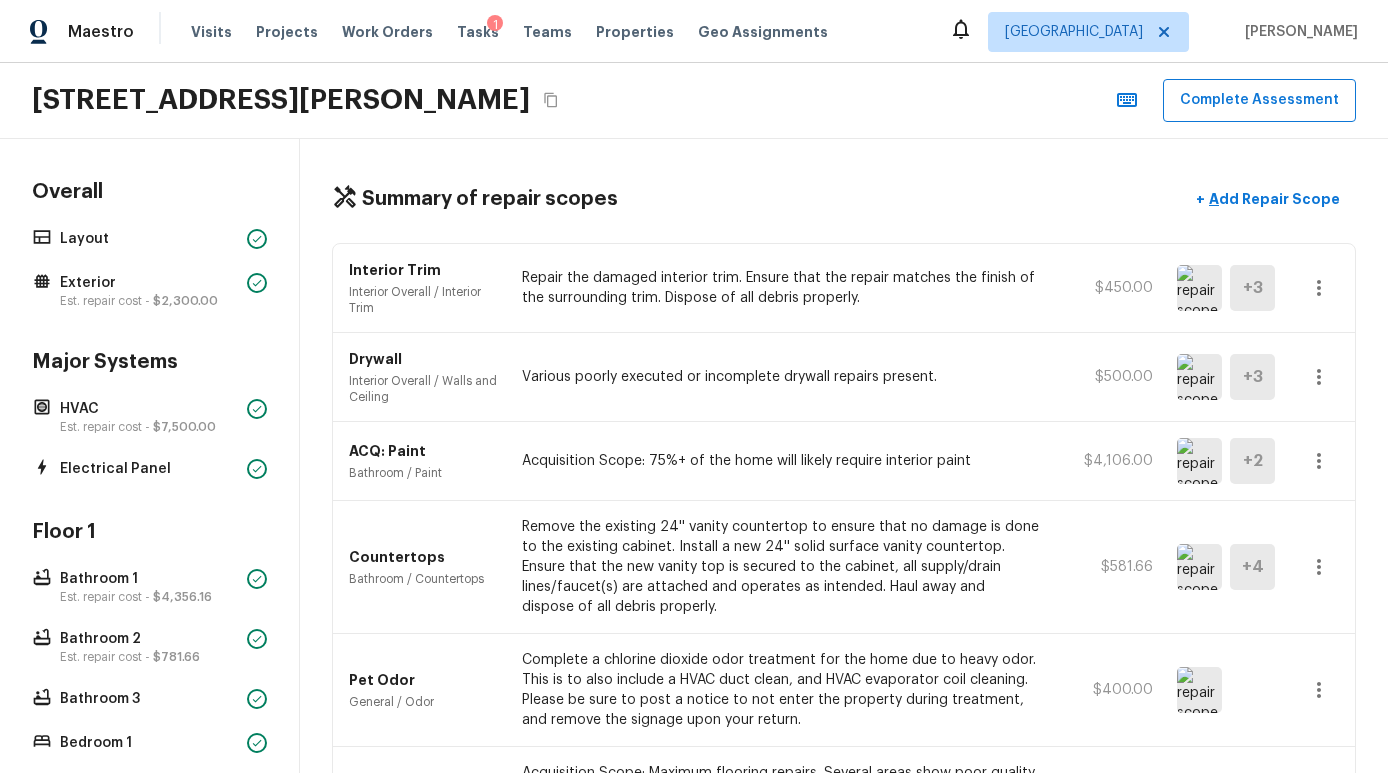 click at bounding box center (1199, 461) 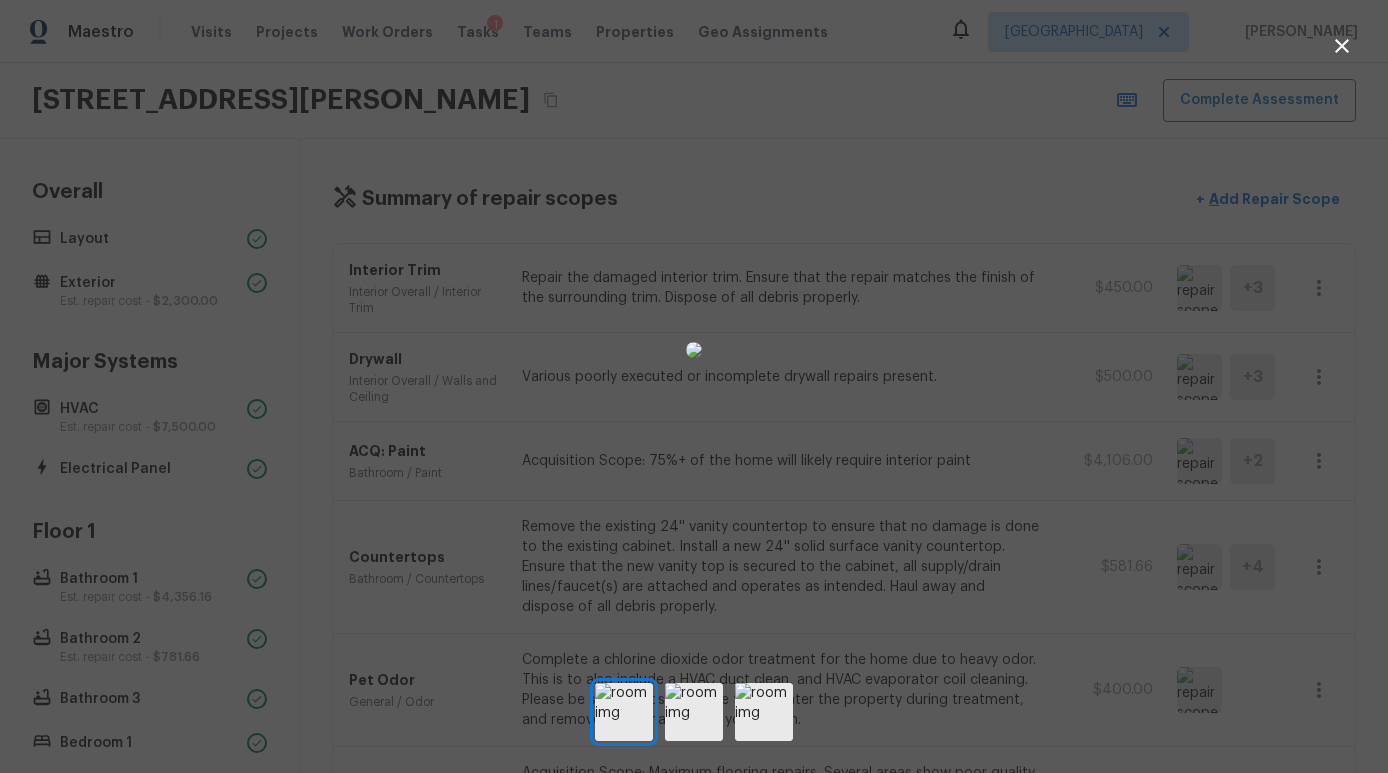 click at bounding box center (694, 349) 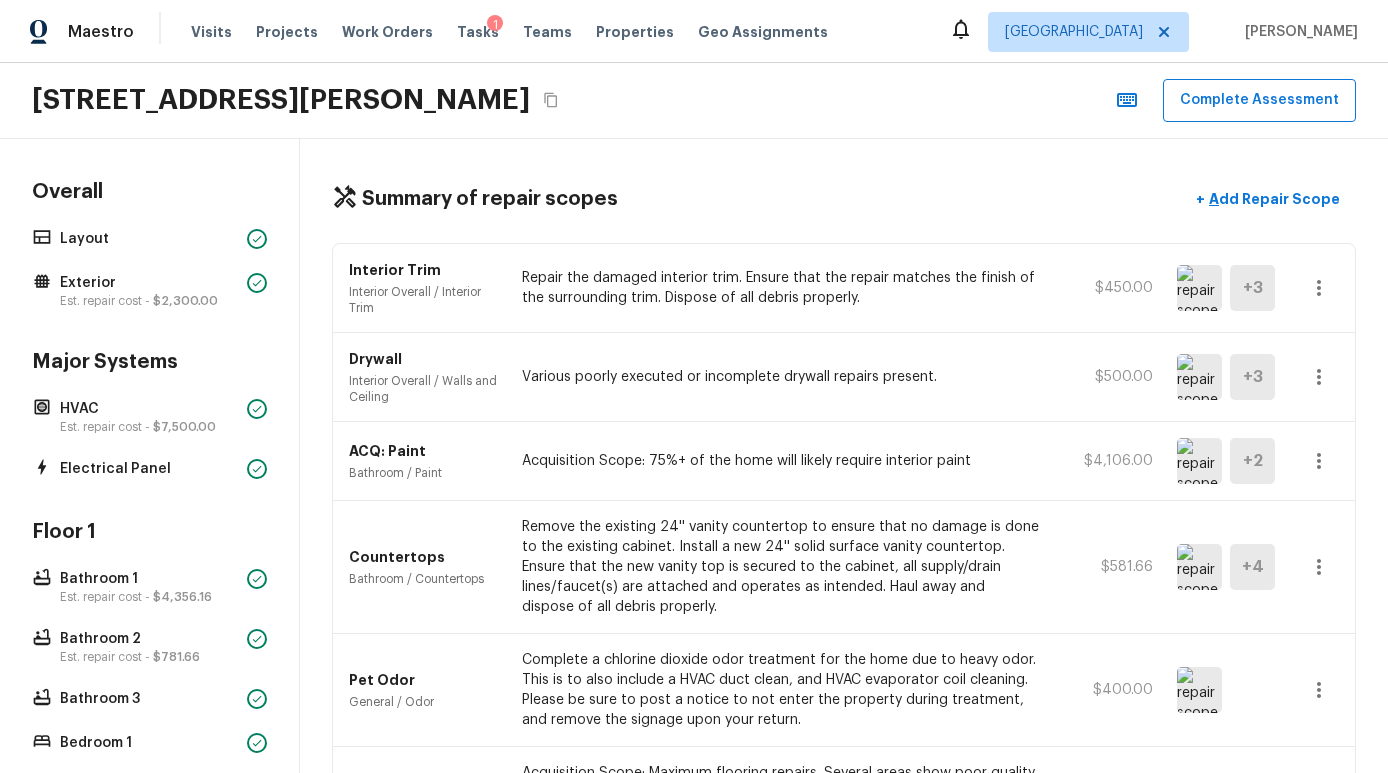 click at bounding box center [1199, 567] 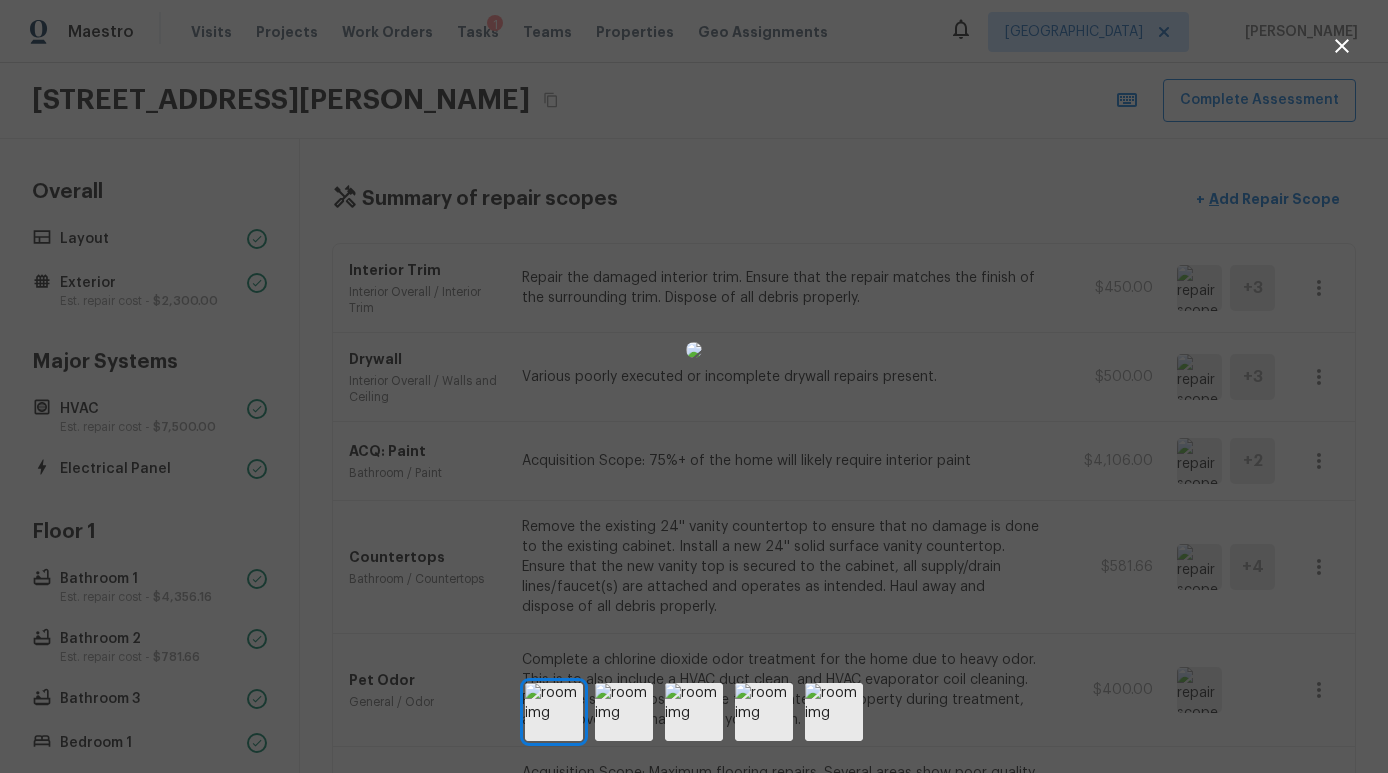 click at bounding box center [694, 349] 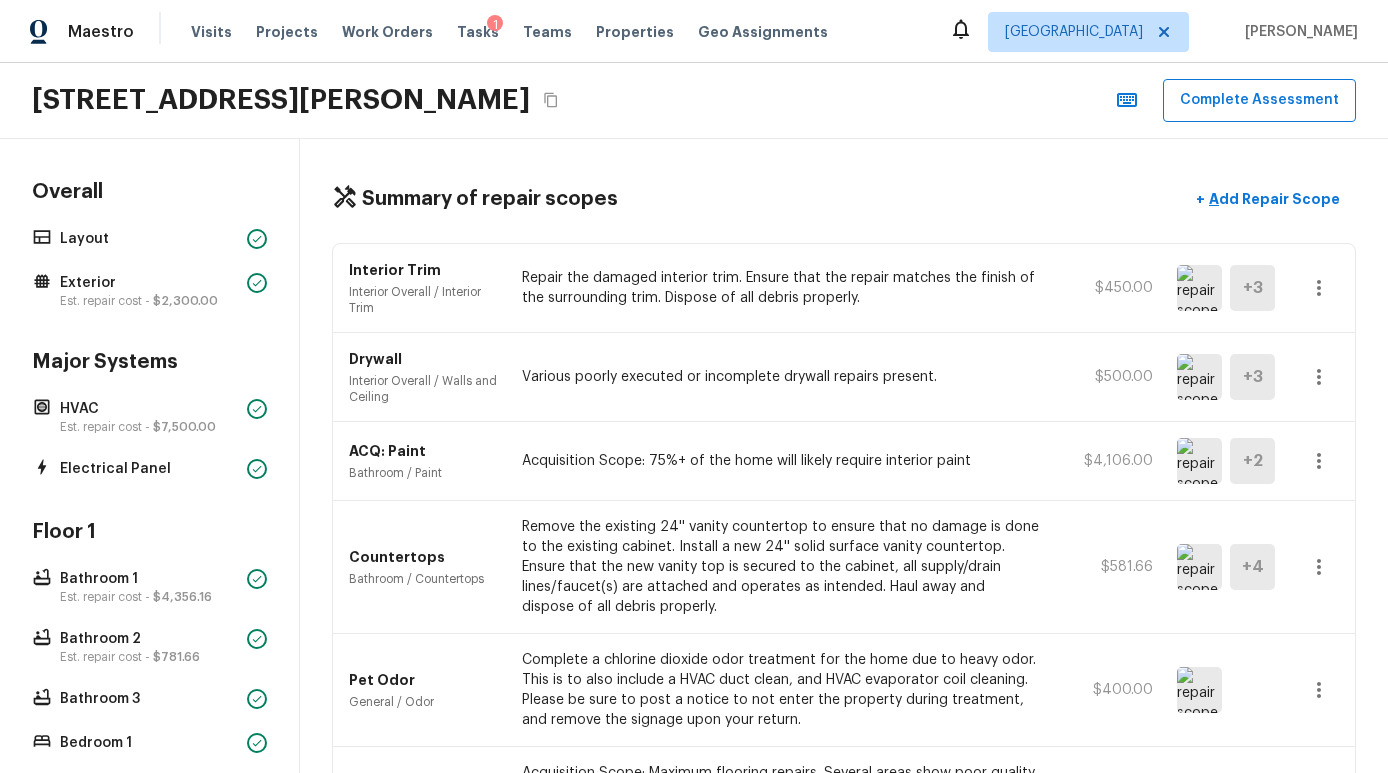 click at bounding box center (1199, 690) 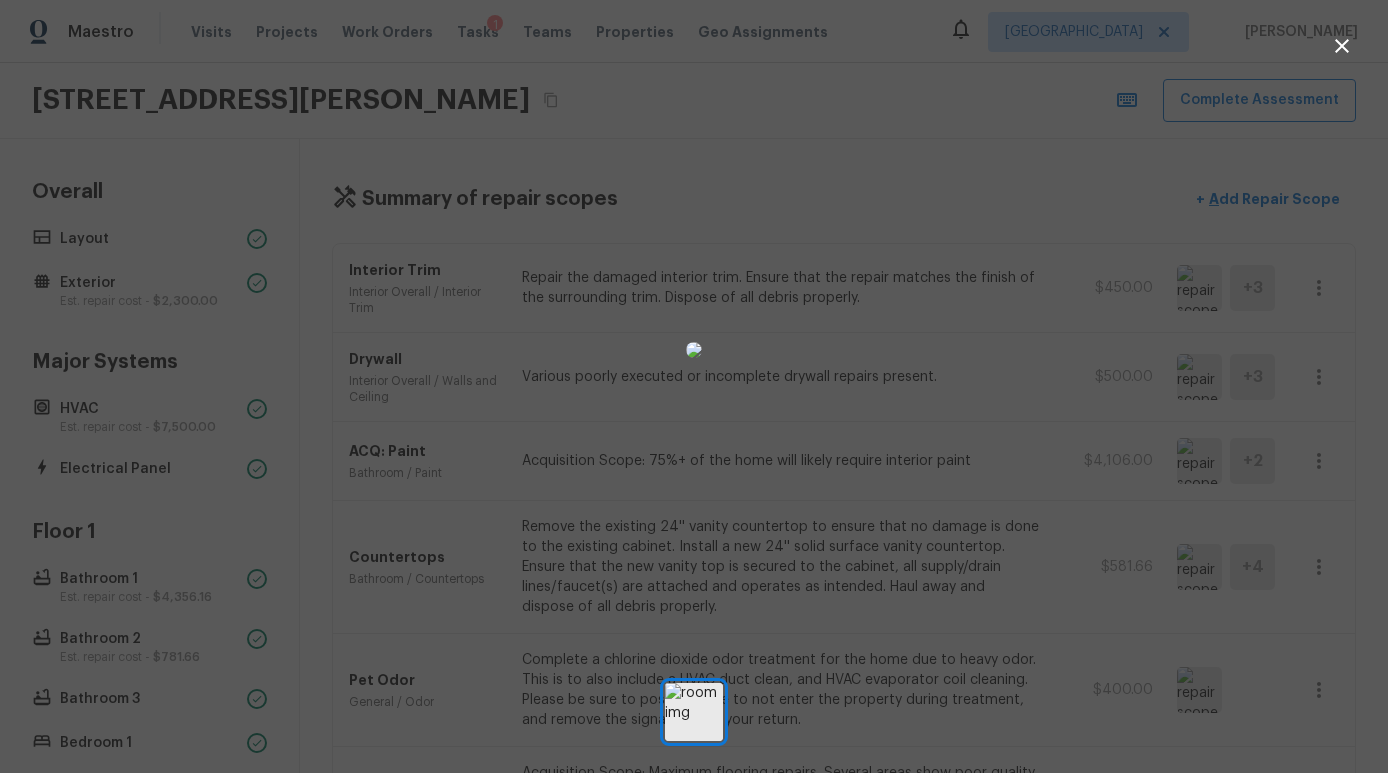 click at bounding box center [694, 349] 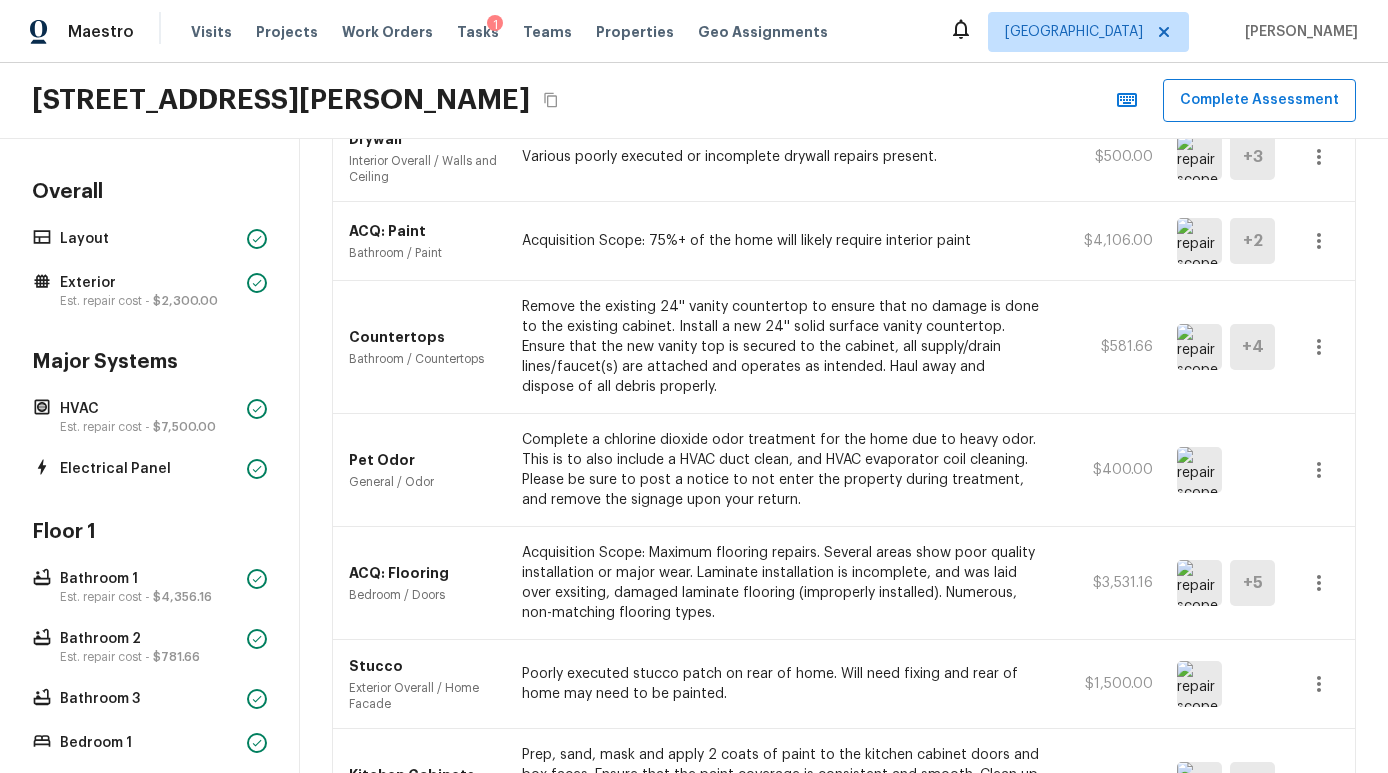 scroll, scrollTop: 244, scrollLeft: 0, axis: vertical 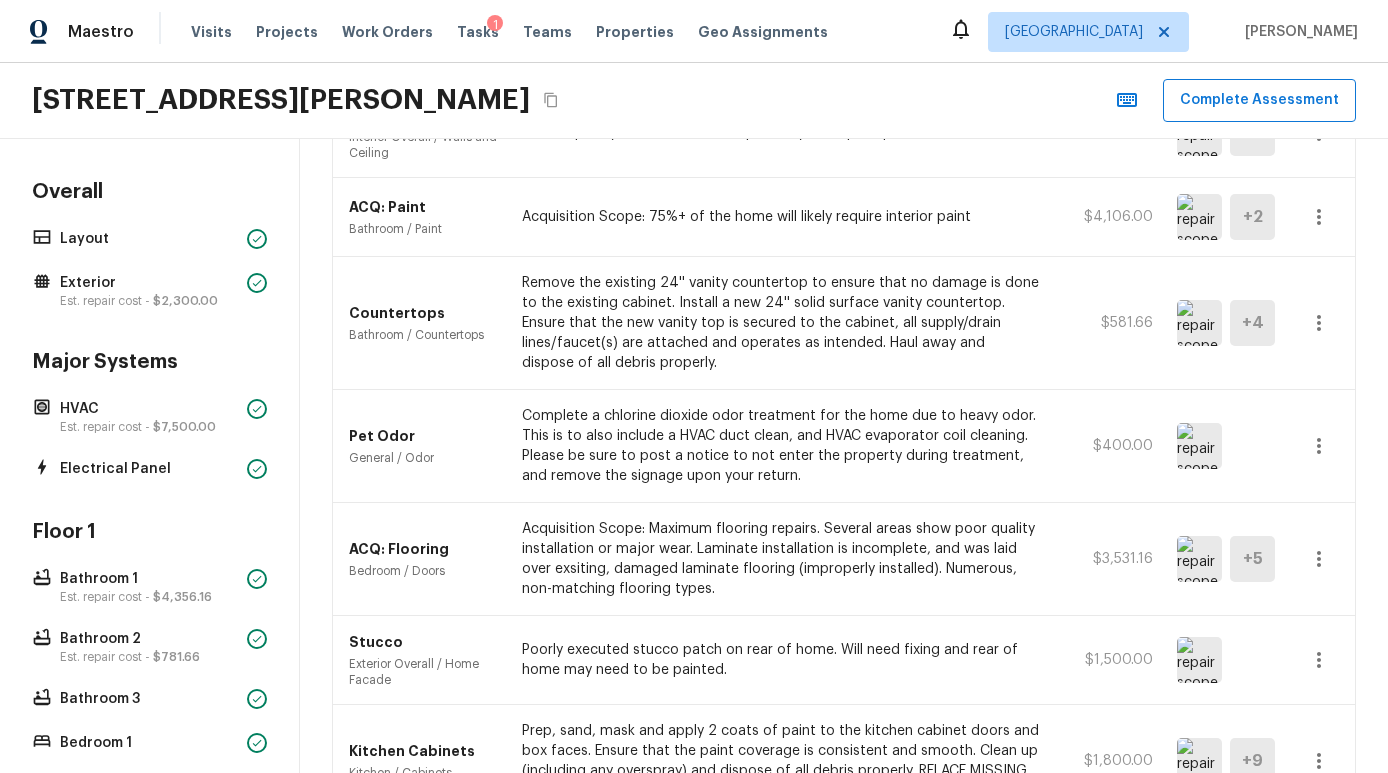 click at bounding box center (1199, 323) 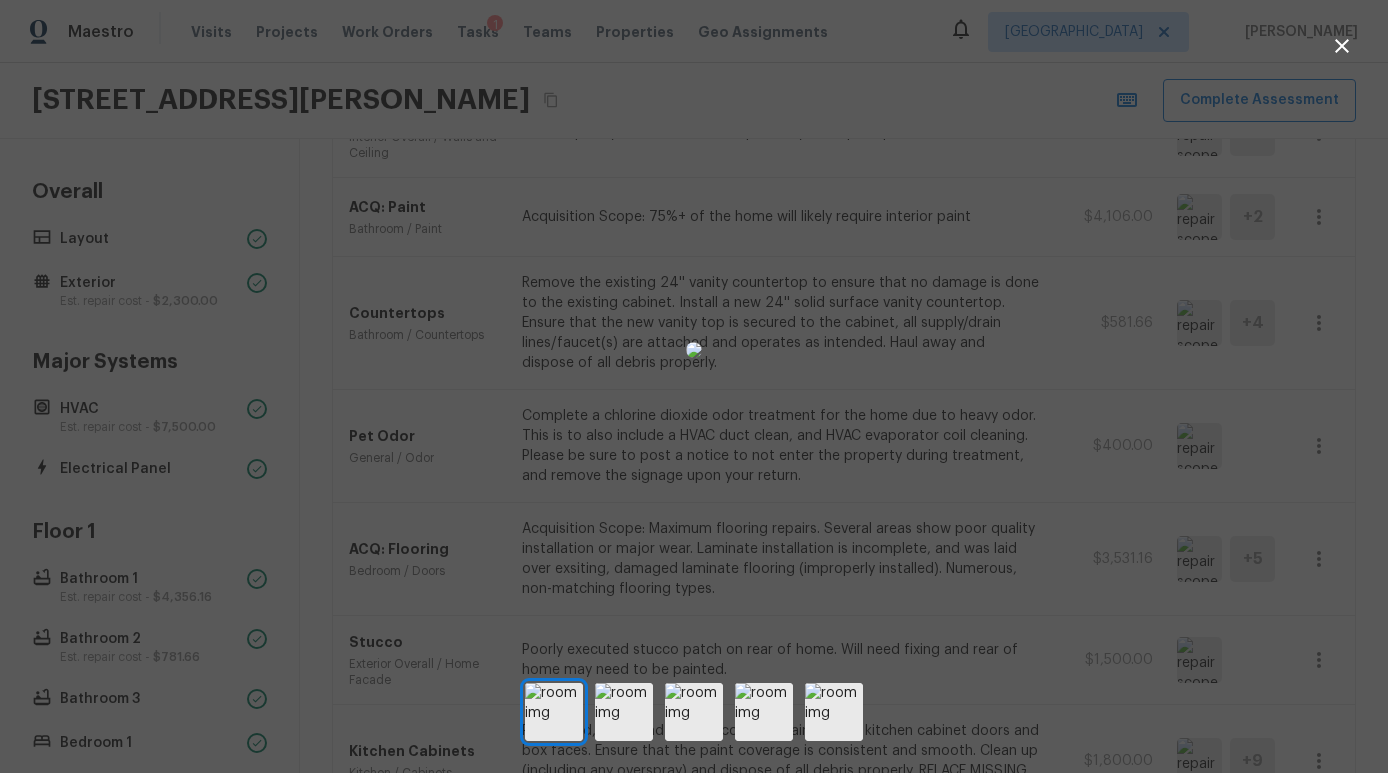 click at bounding box center [694, 349] 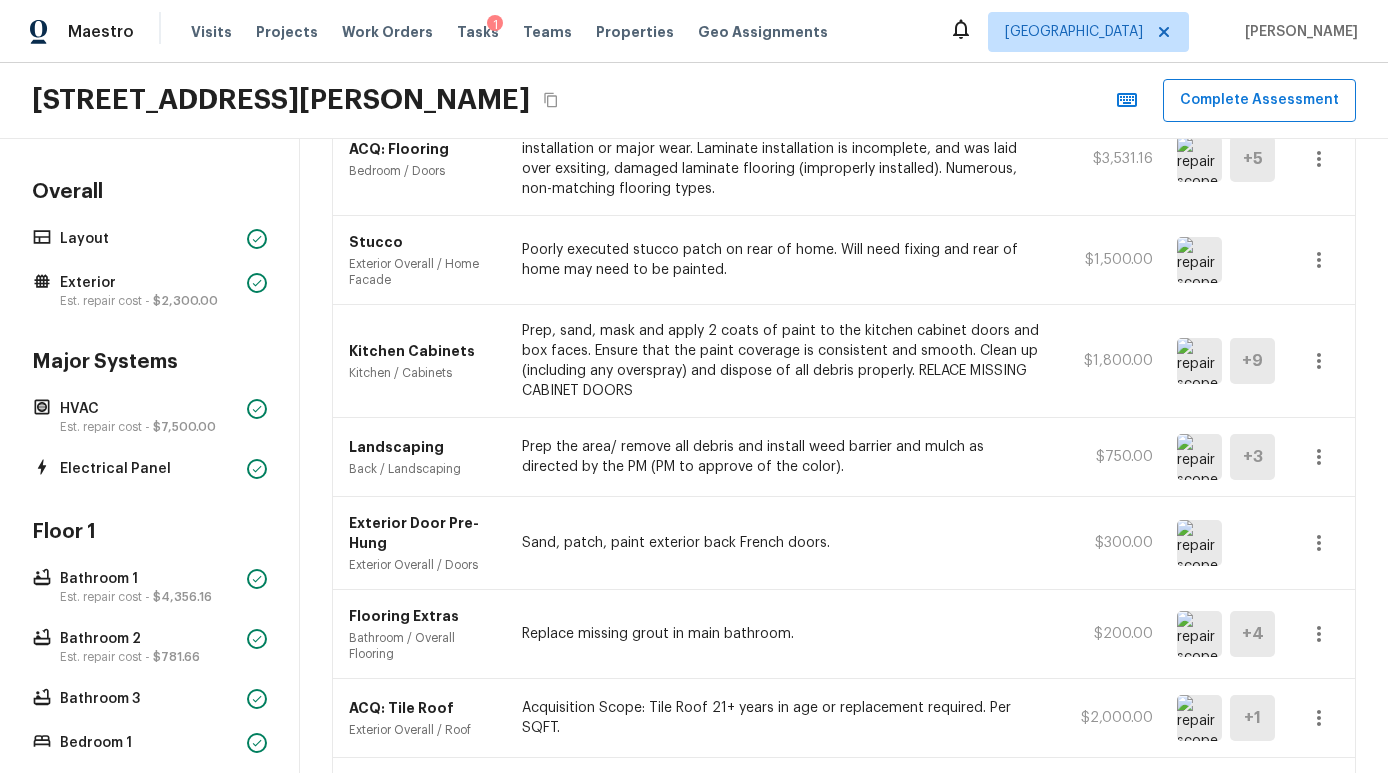 scroll, scrollTop: 646, scrollLeft: 0, axis: vertical 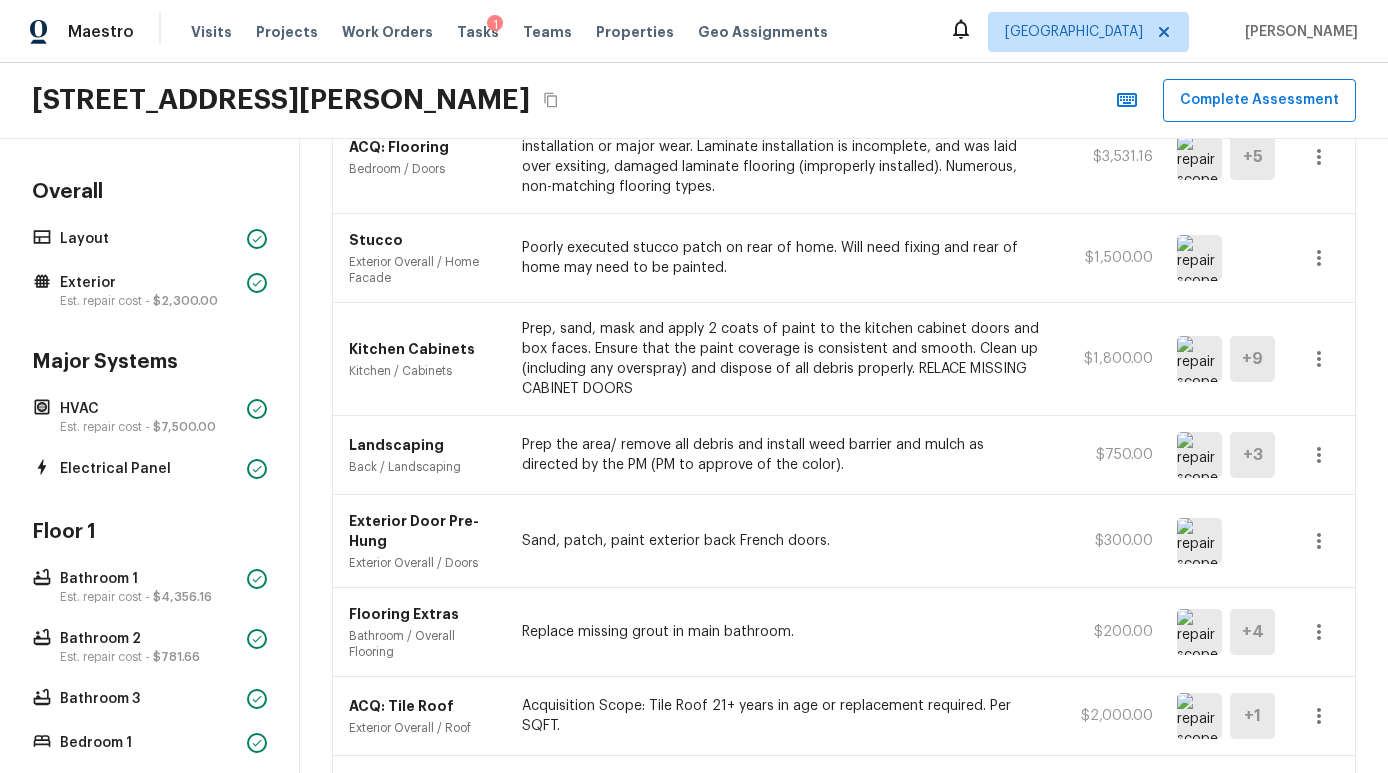 click at bounding box center (1199, 359) 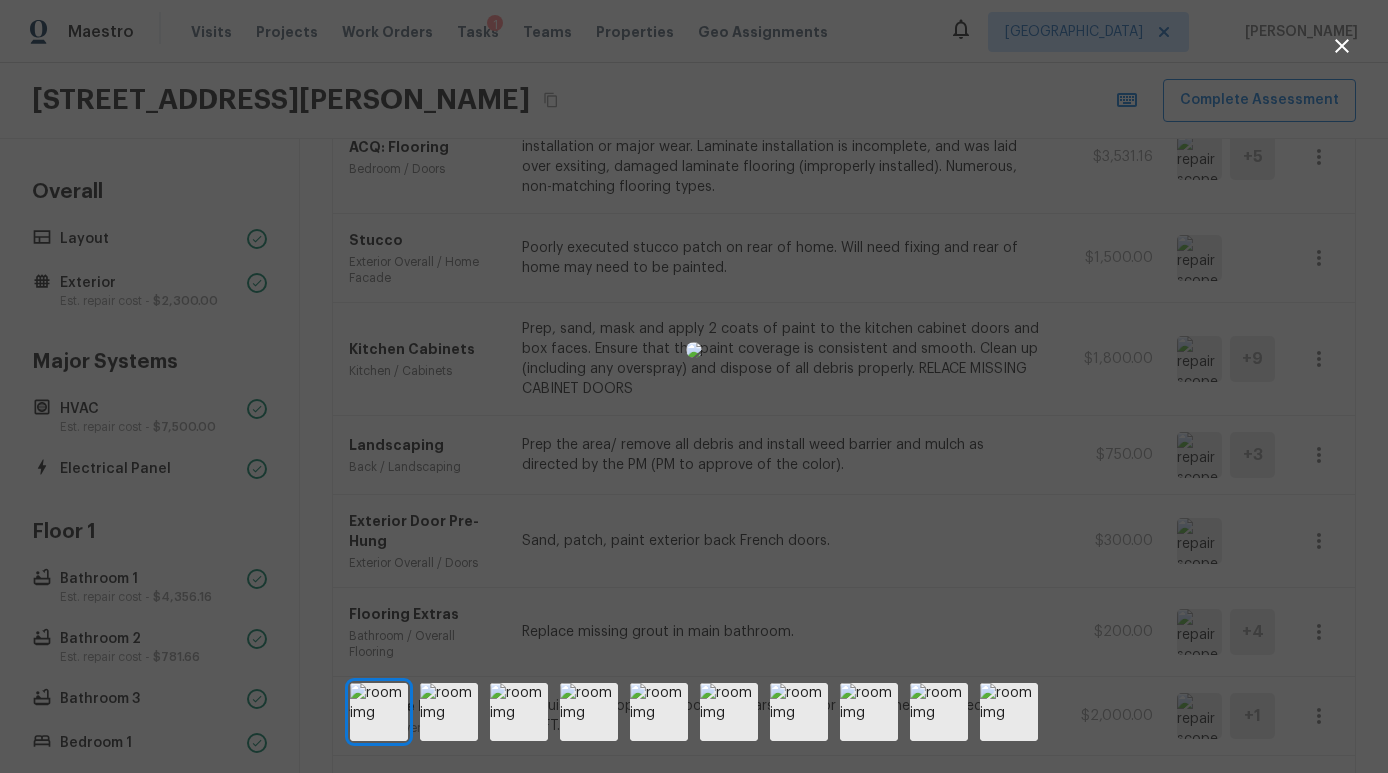 click at bounding box center [694, 350] 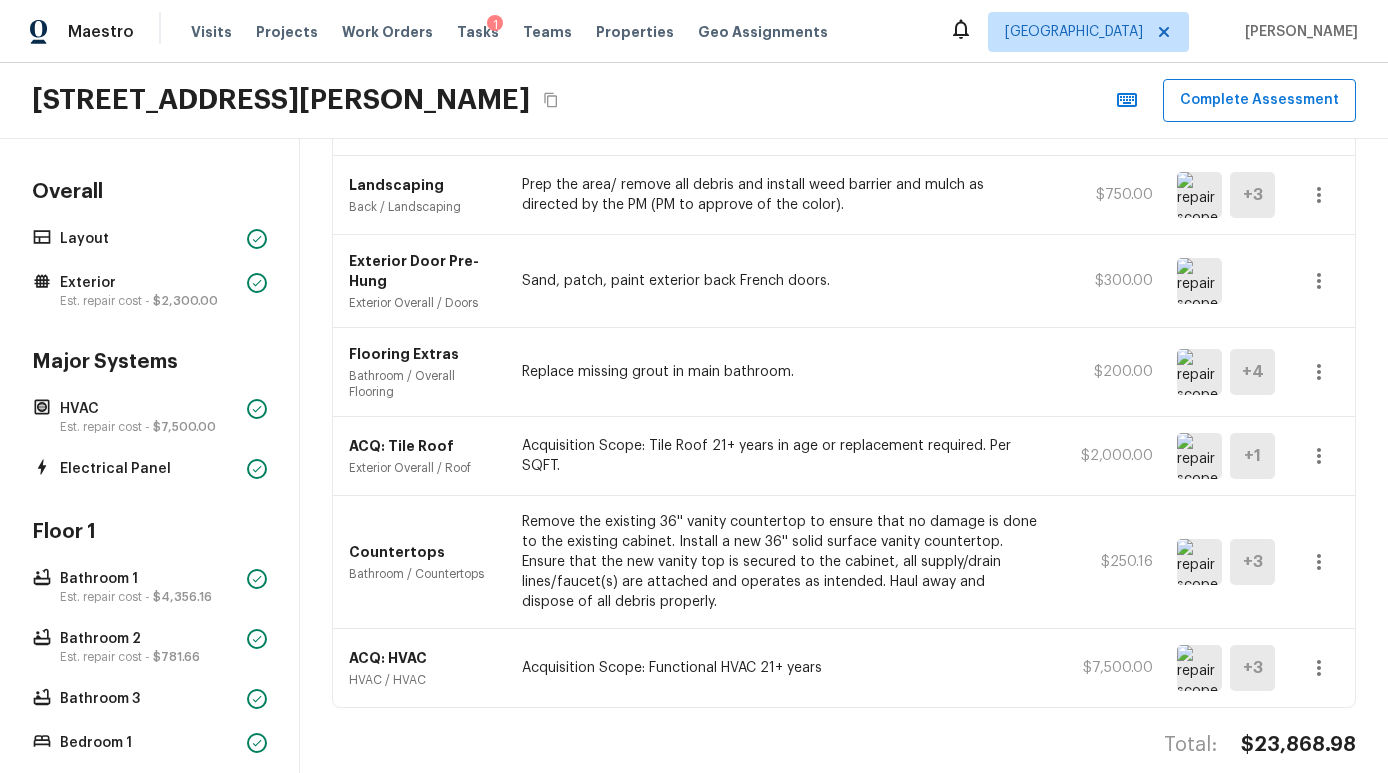 scroll, scrollTop: 931, scrollLeft: 0, axis: vertical 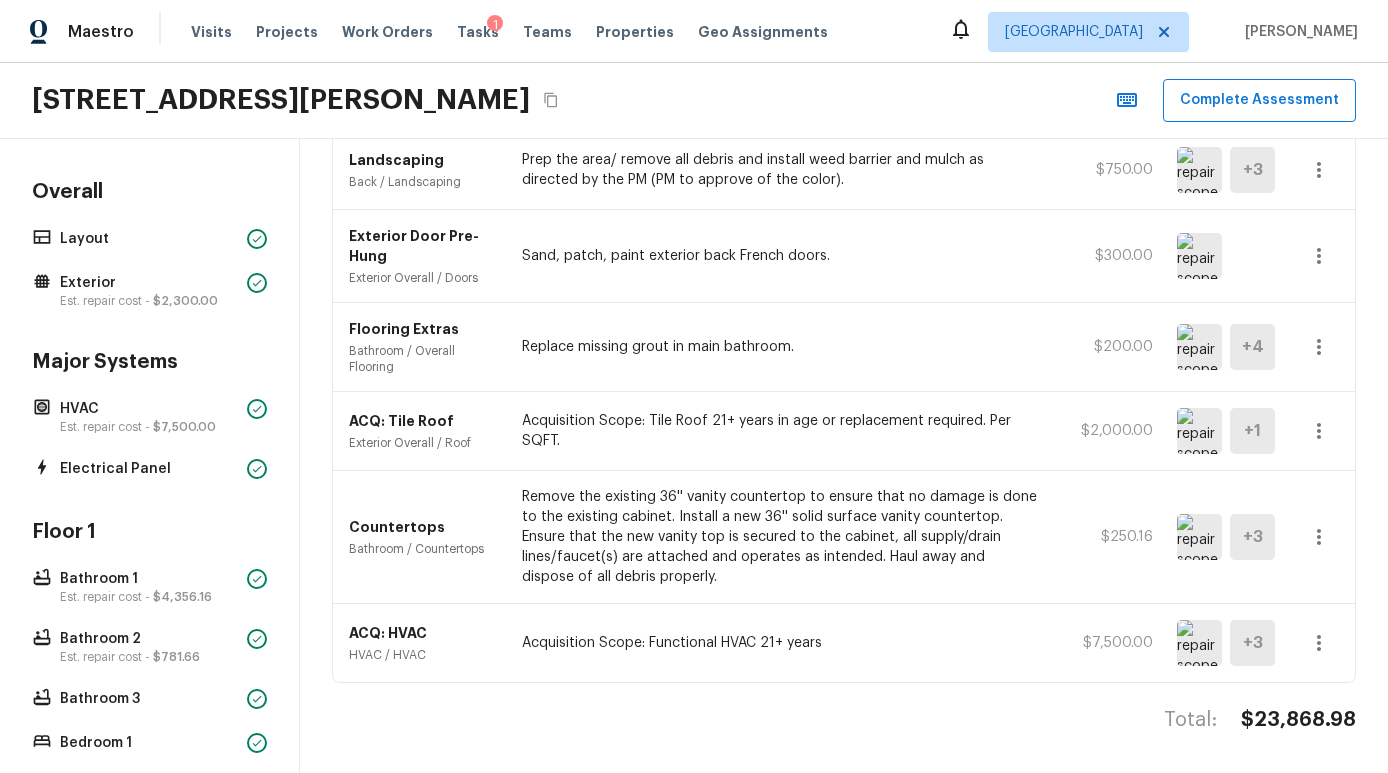click at bounding box center (1199, 643) 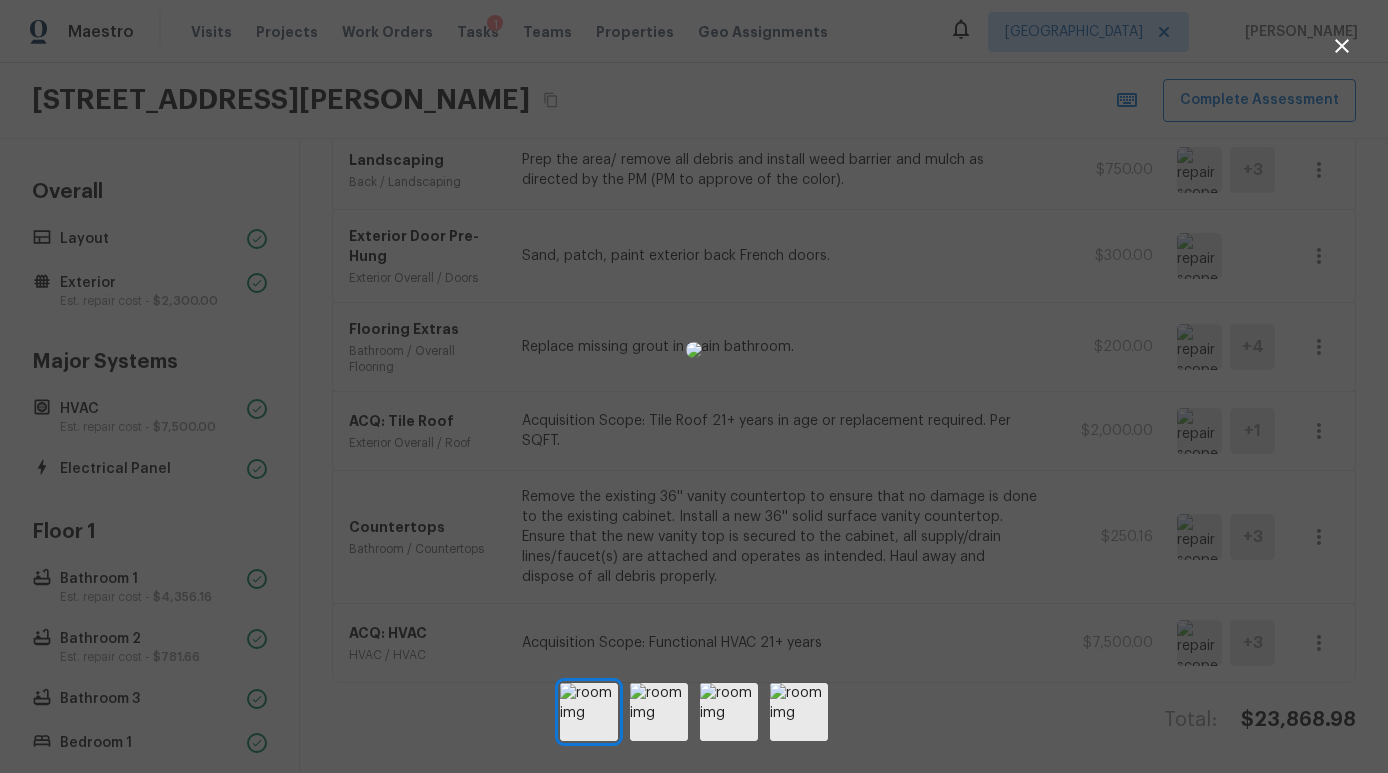 click at bounding box center [694, 349] 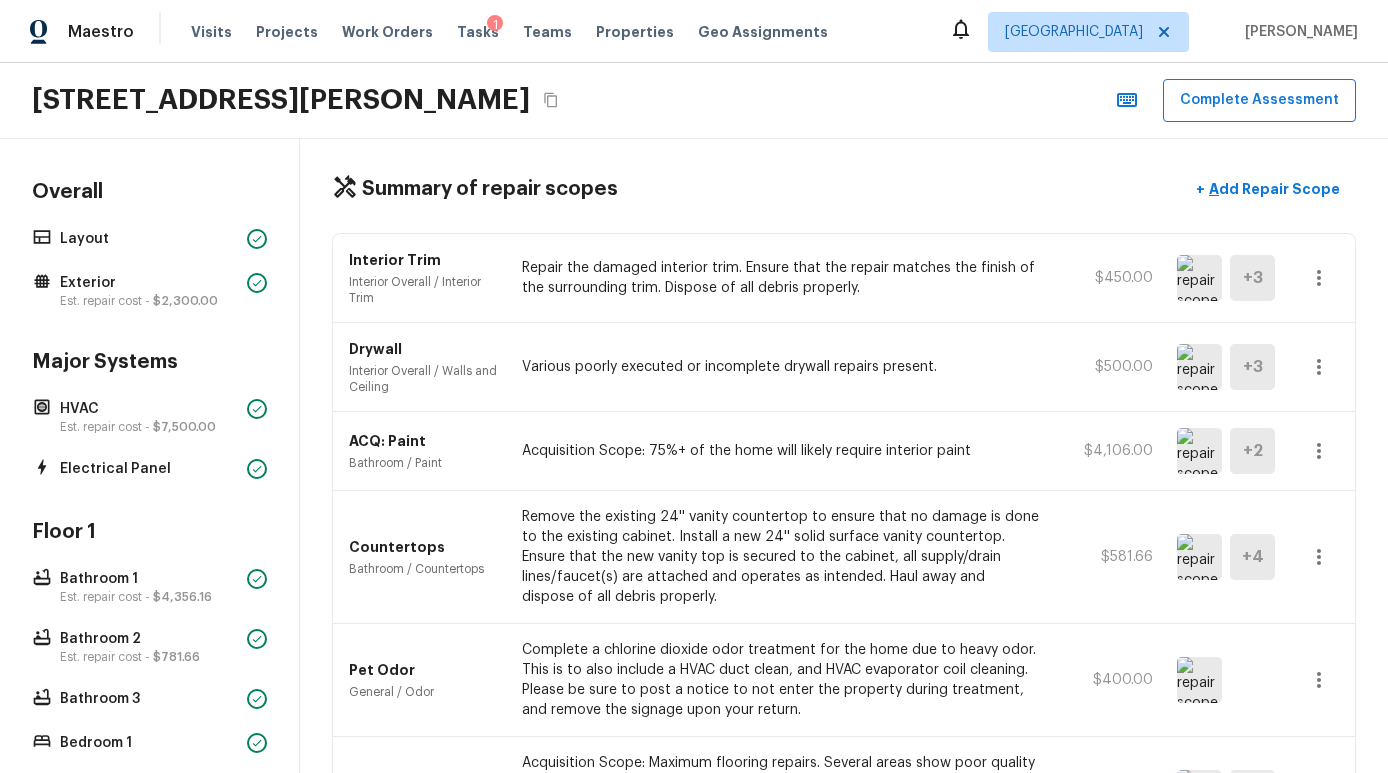 scroll, scrollTop: 0, scrollLeft: 0, axis: both 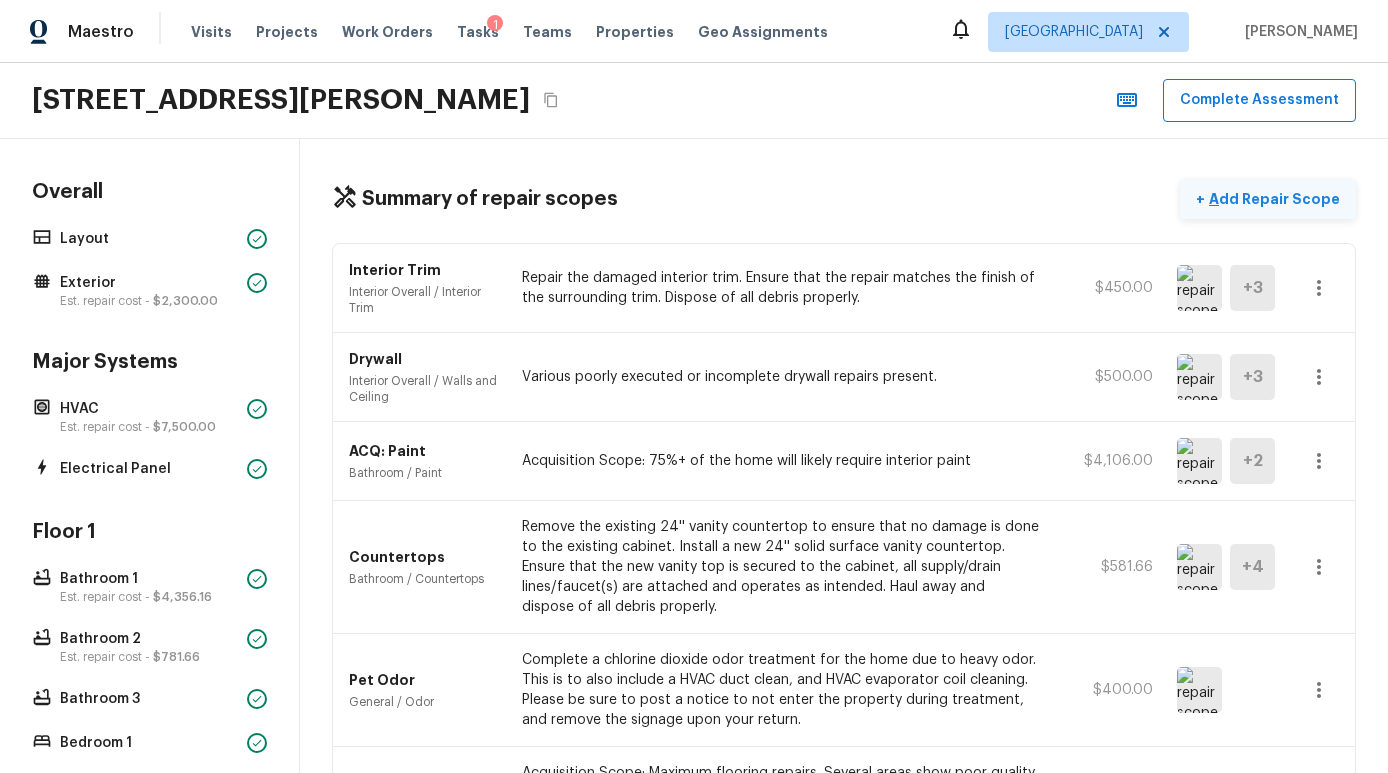 click on "Add Repair Scope" at bounding box center [1272, 199] 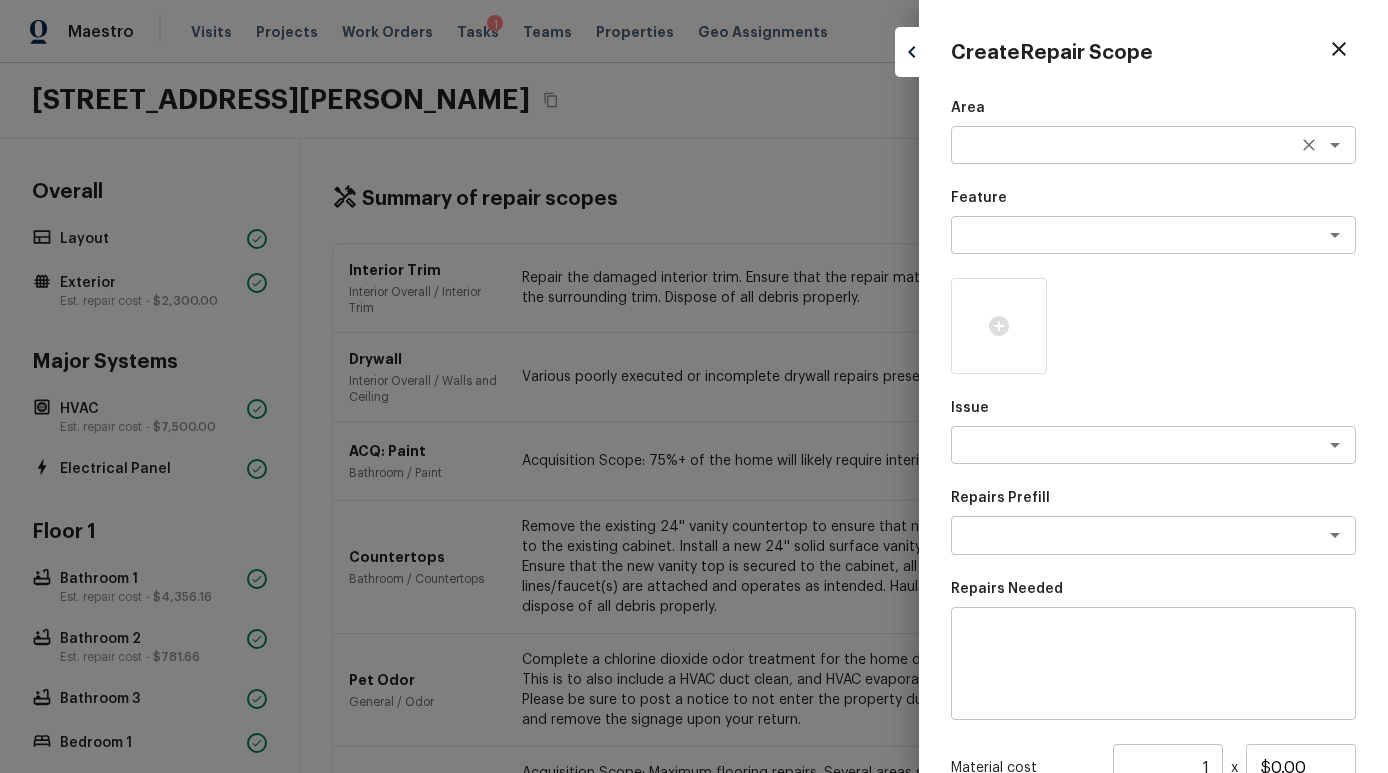 click at bounding box center [1125, 145] 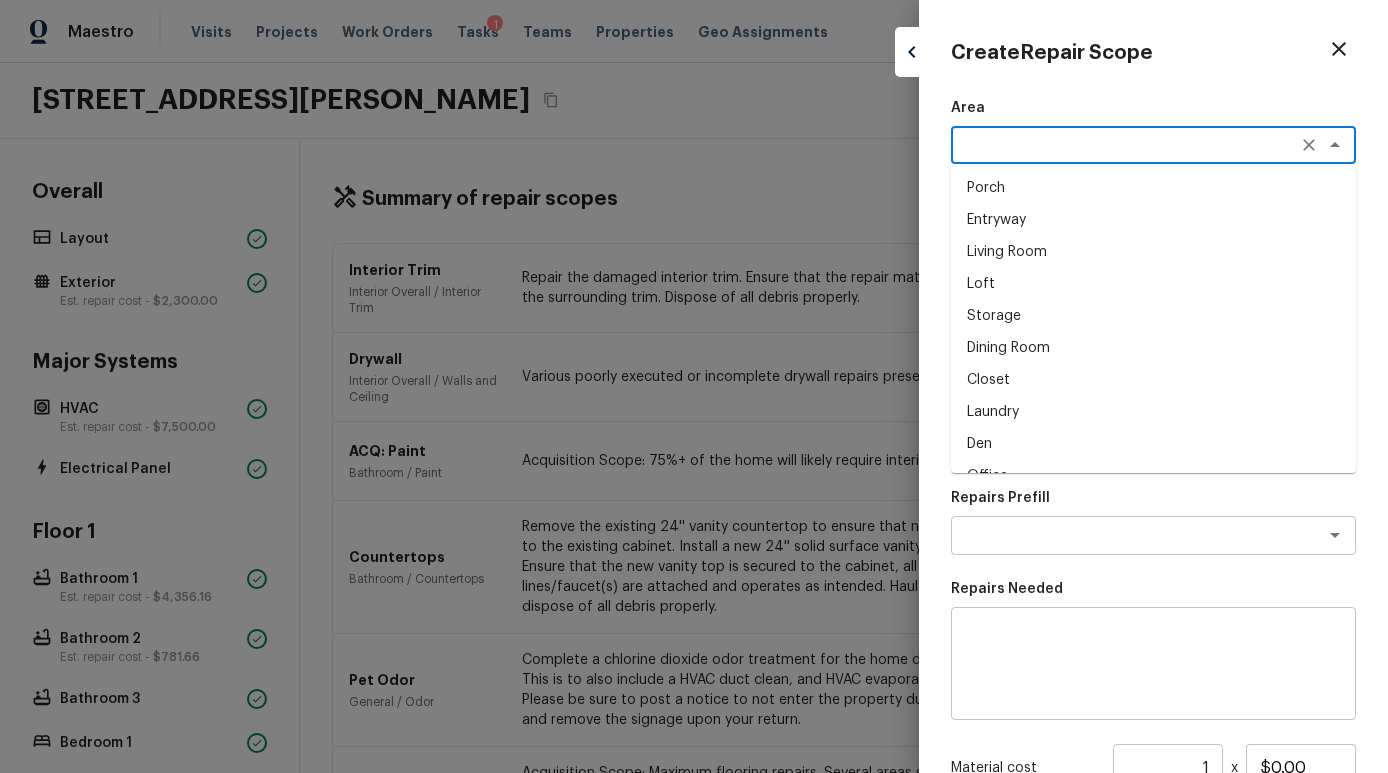 click on "Create  Repair Scope Area ​ Porch Entryway Living Room Loft Storage Dining Room Closet Laundry Den Office Hallway Stairs Attic Unfinished basement Crawl space Deal breakers Deck / Balcony Requested Specialty Inspections Finished basement Main Bedroom Main Bathroom Main Closet Lockbox Bathroom Bedroom Carport Irrigation Exterior Overall Garage HVAC Interior Overall Kitchen In-ground pool / Spa Roof Utilities Electrical Plumbing Back Front Exterior Addition Interior Addition Patio Main Living Room General Addition or Conversion Layout Water Heater Electrical Panel Feature ​ Issue ​ Repairs Prefill ​ Repairs Needed x ​ Material cost 1 ​ x $0.00 Labor cost $0.00 Total $0.00 Cancel Create" at bounding box center (1153, 386) 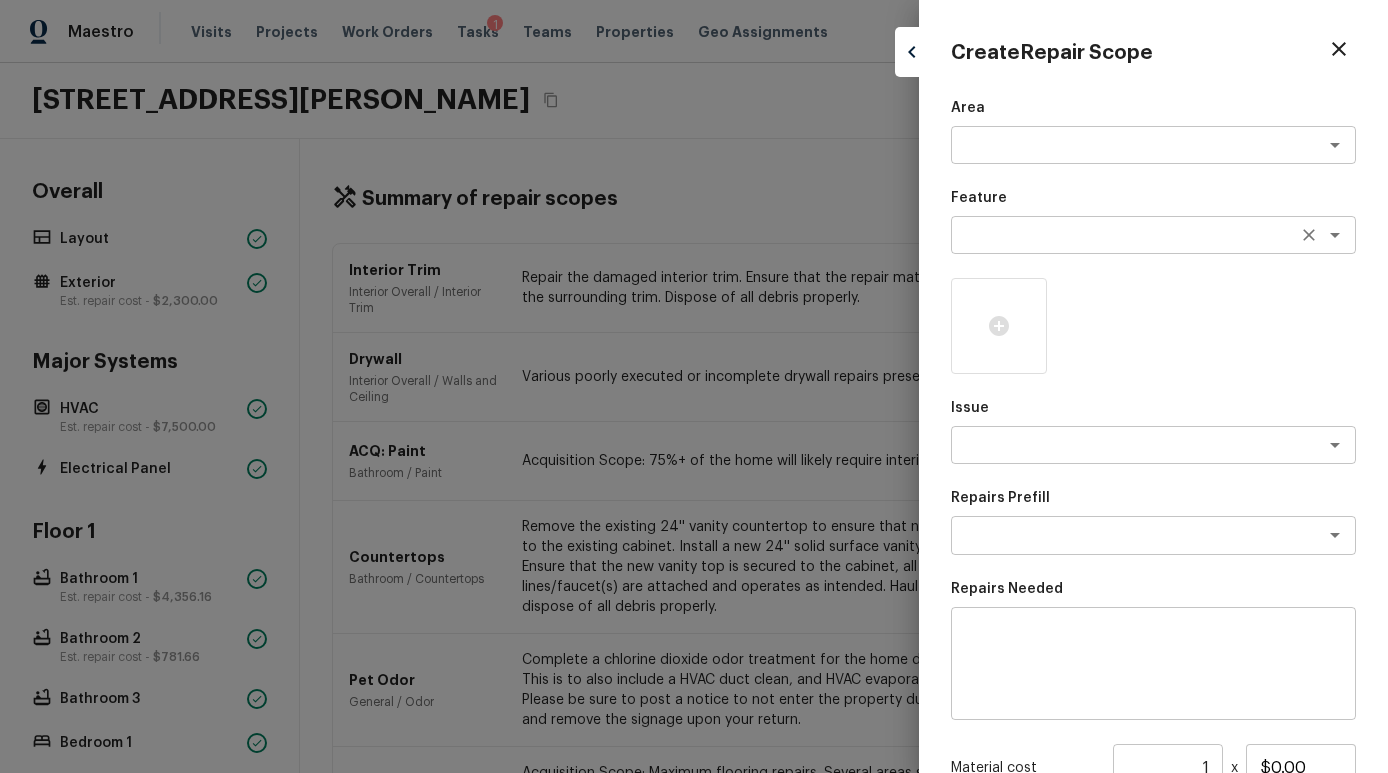 click on "​" at bounding box center [1153, 235] 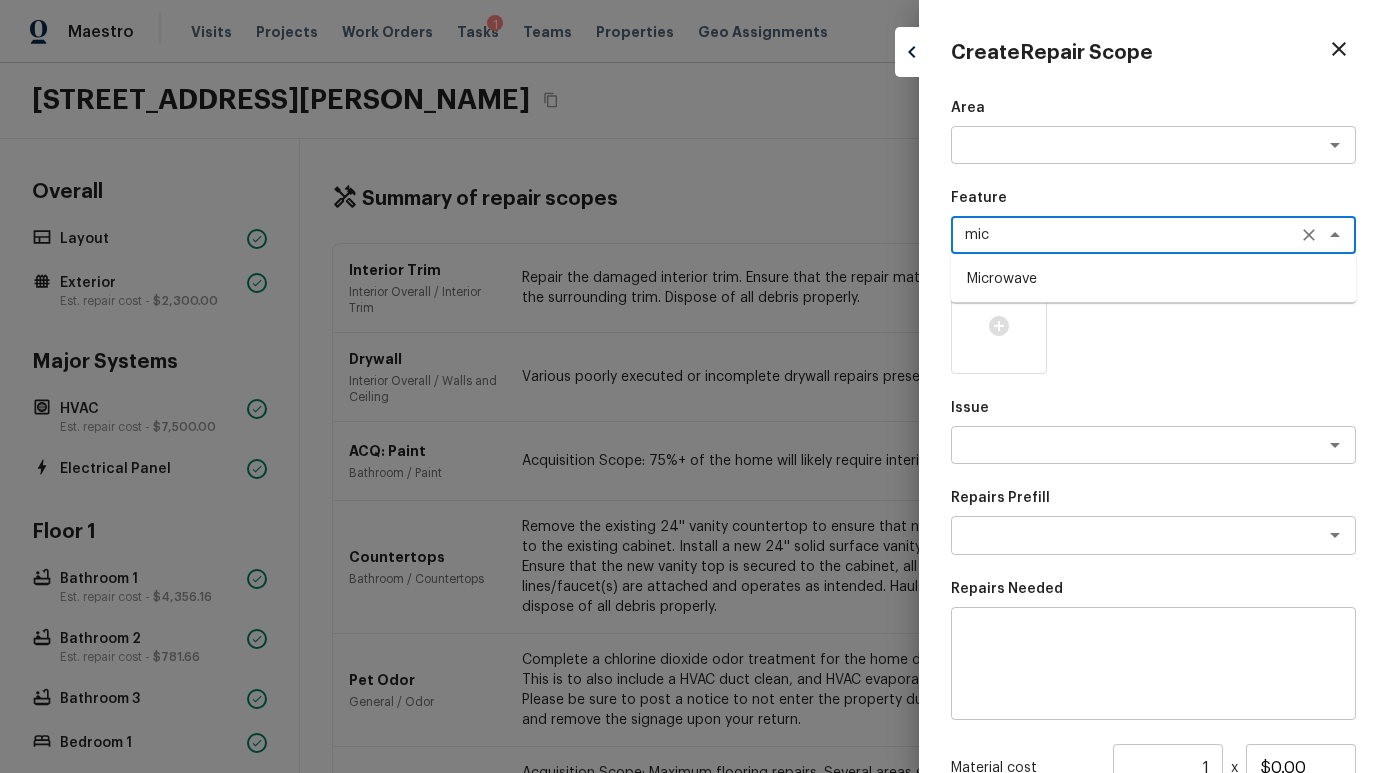 click on "Microwave" at bounding box center (1153, 279) 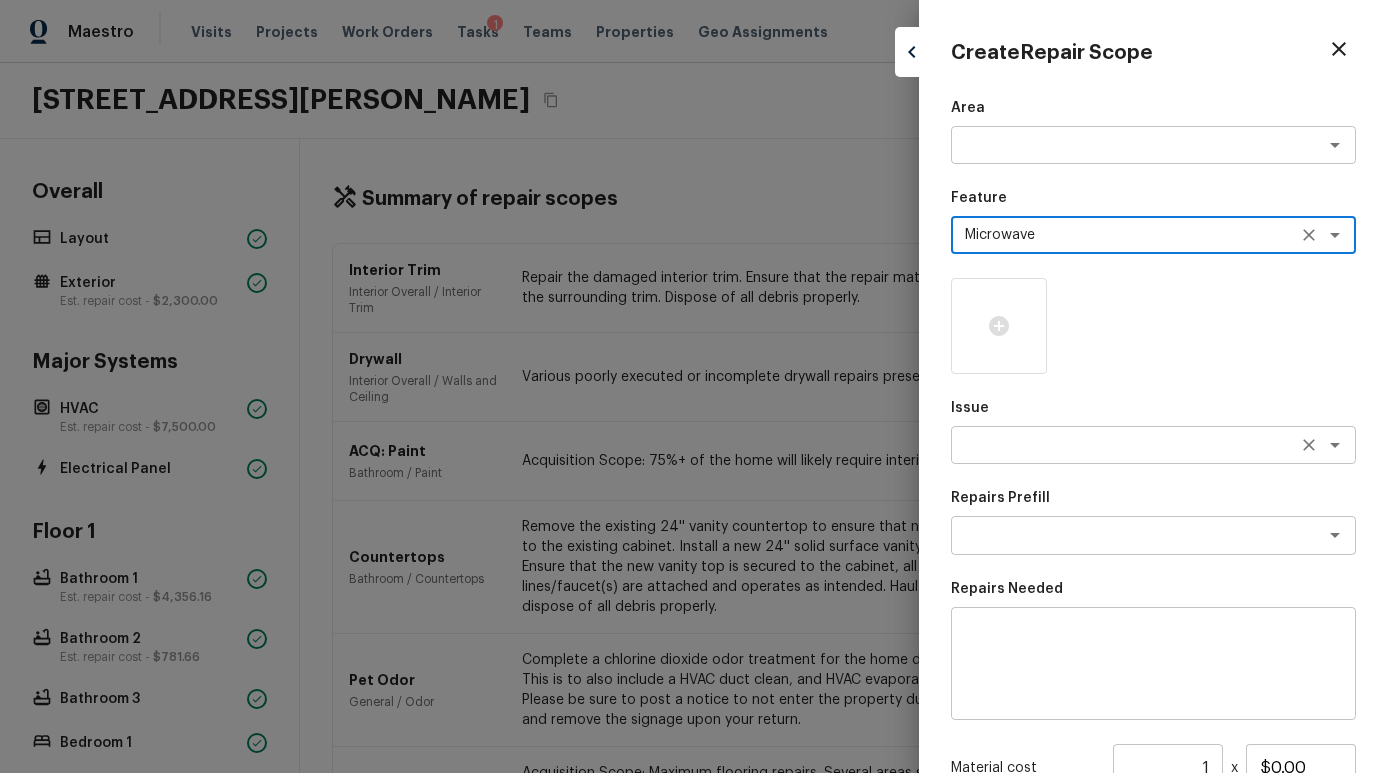type on "Microwave" 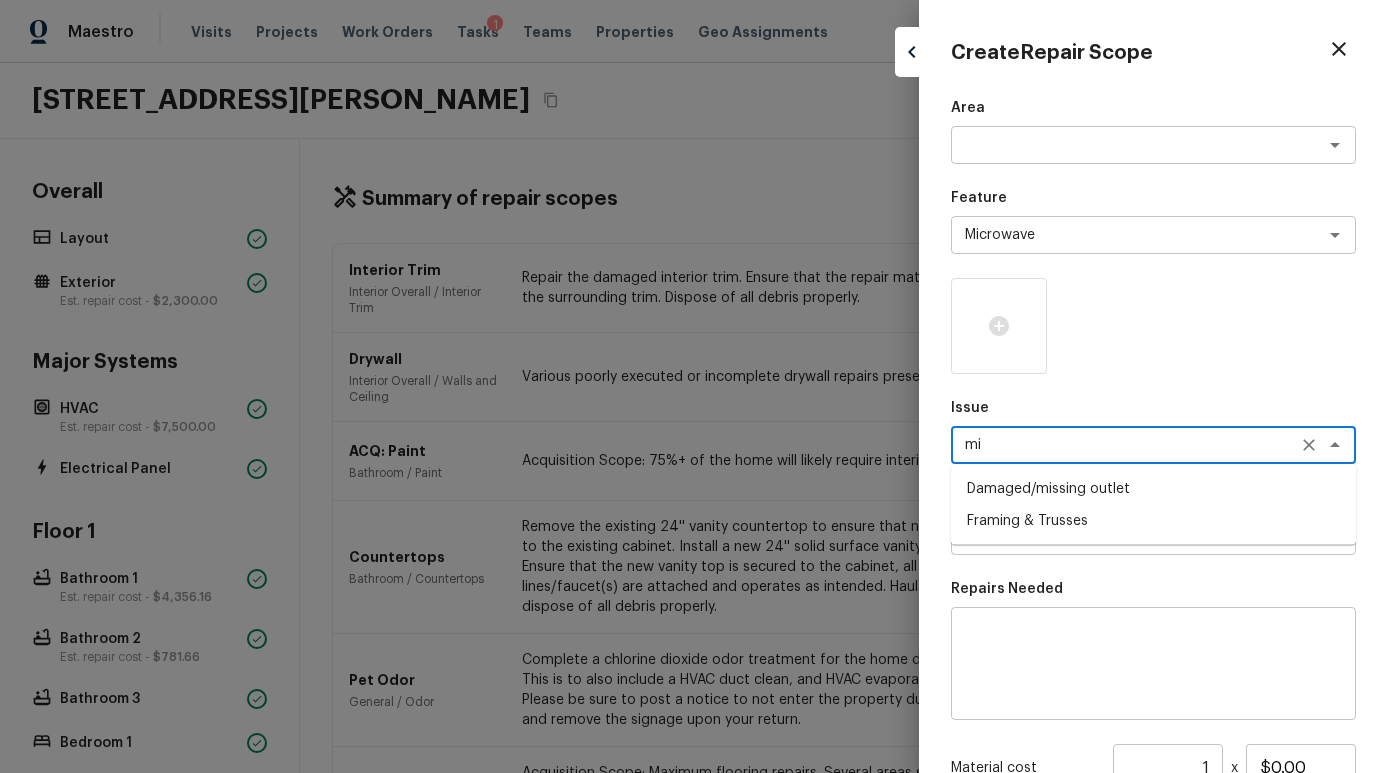 type on "mi" 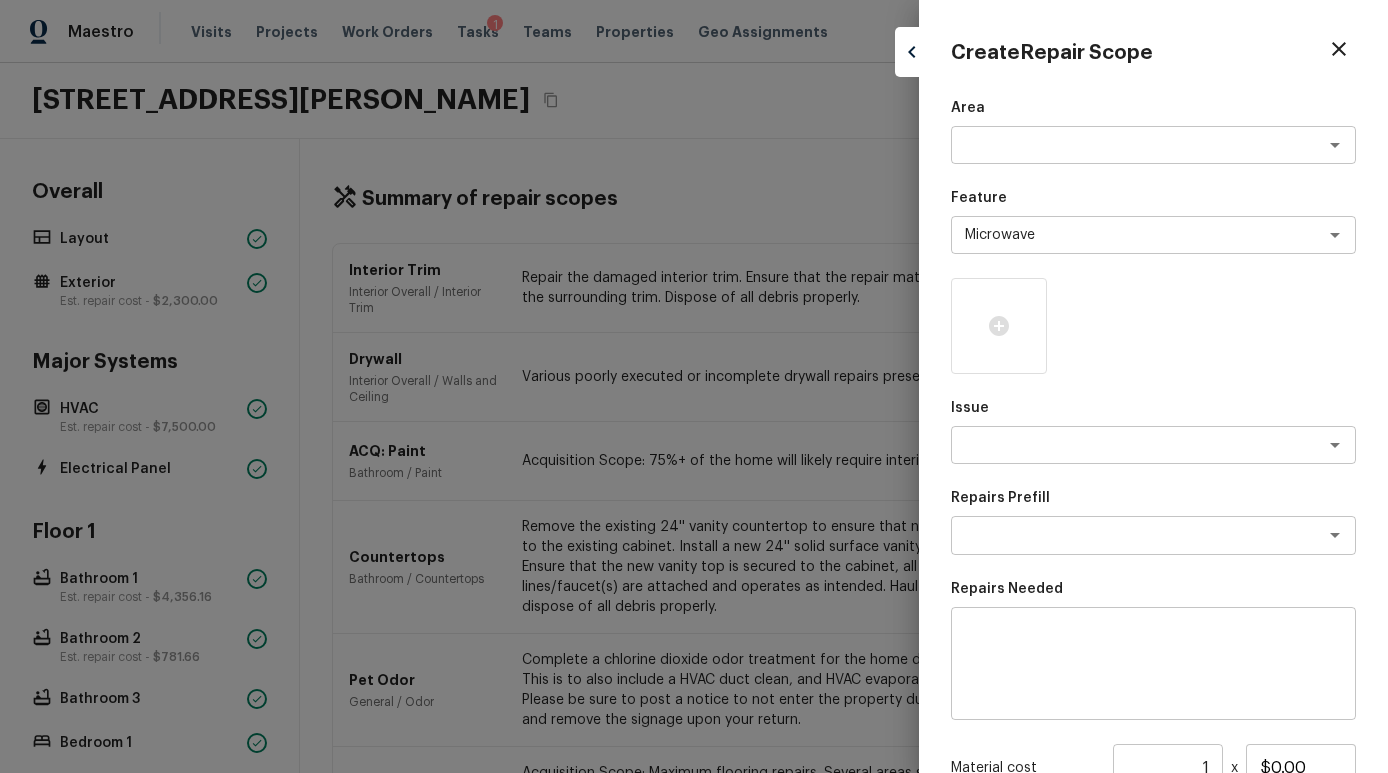click on "Issue" at bounding box center (1153, 408) 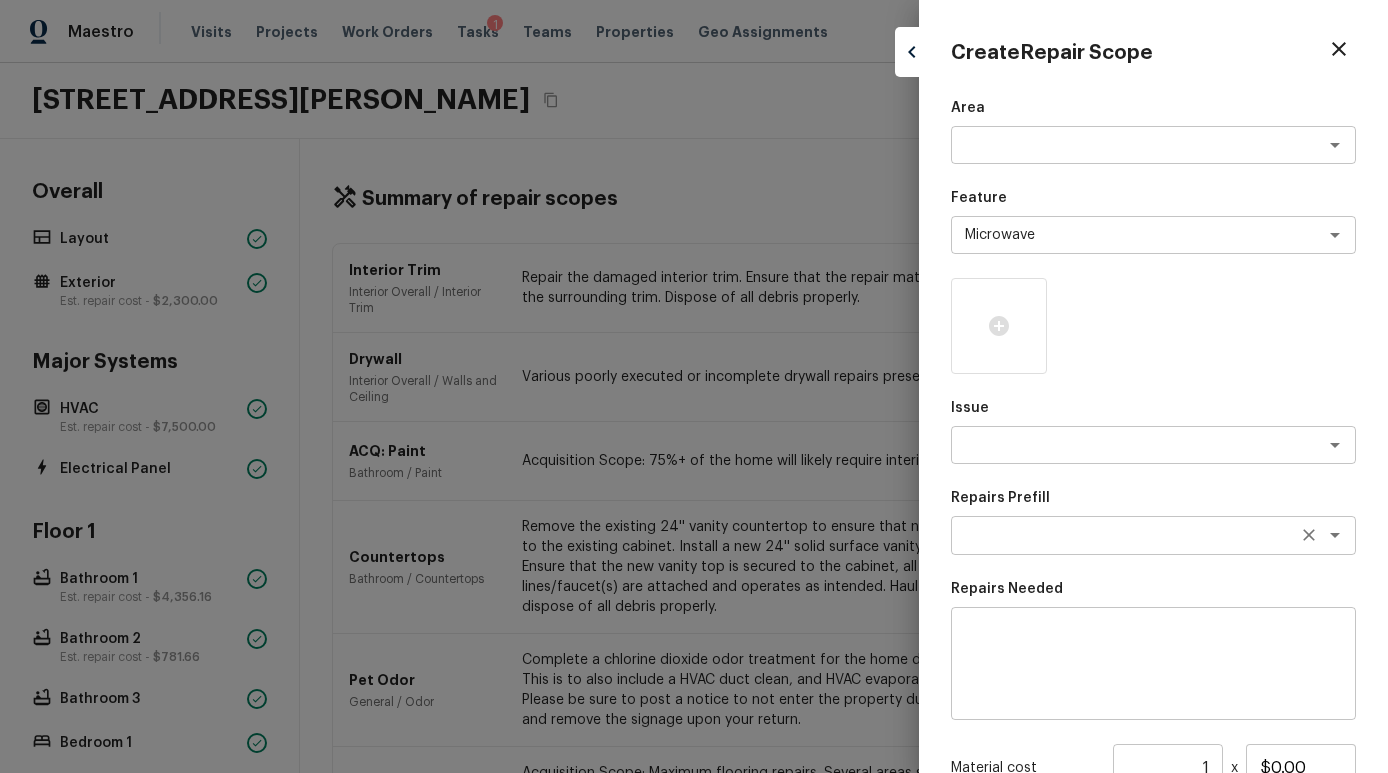 click at bounding box center (1125, 535) 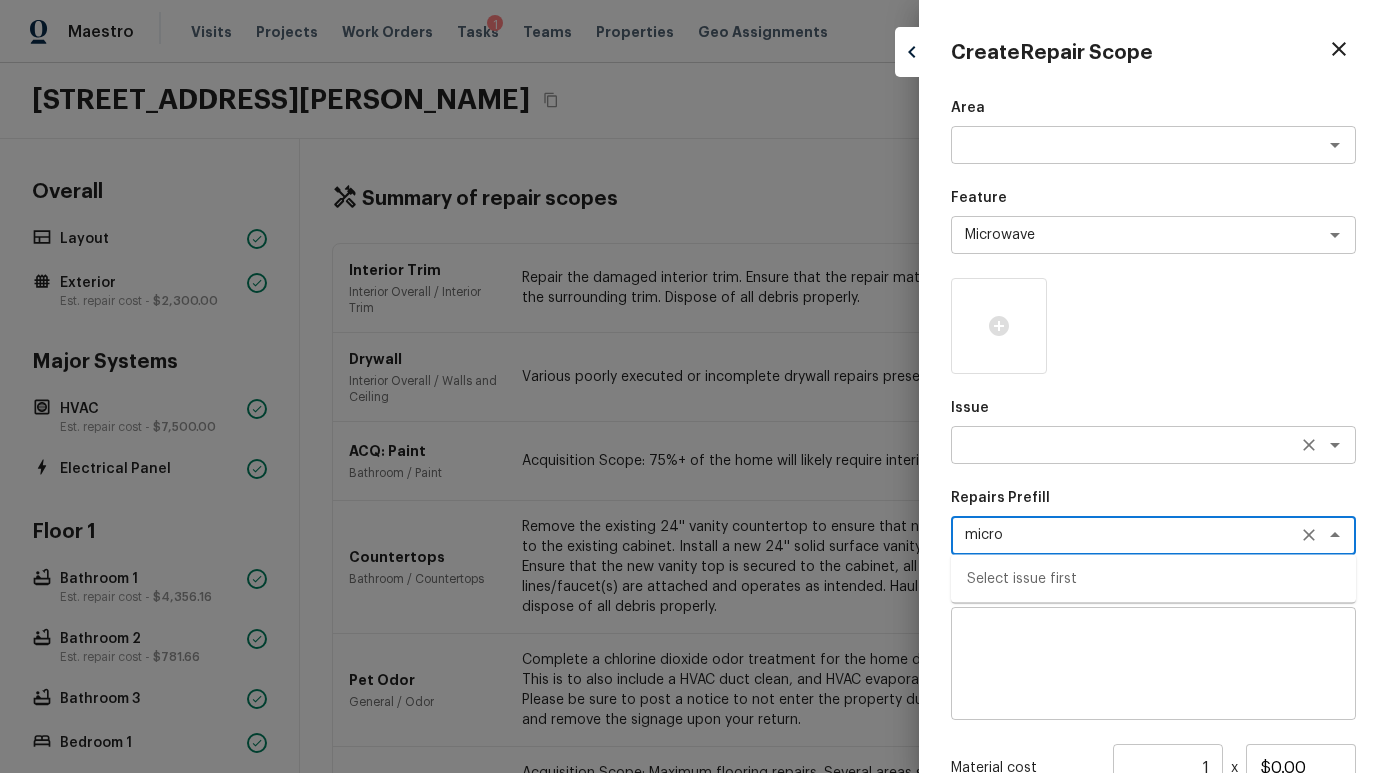 type on "micro" 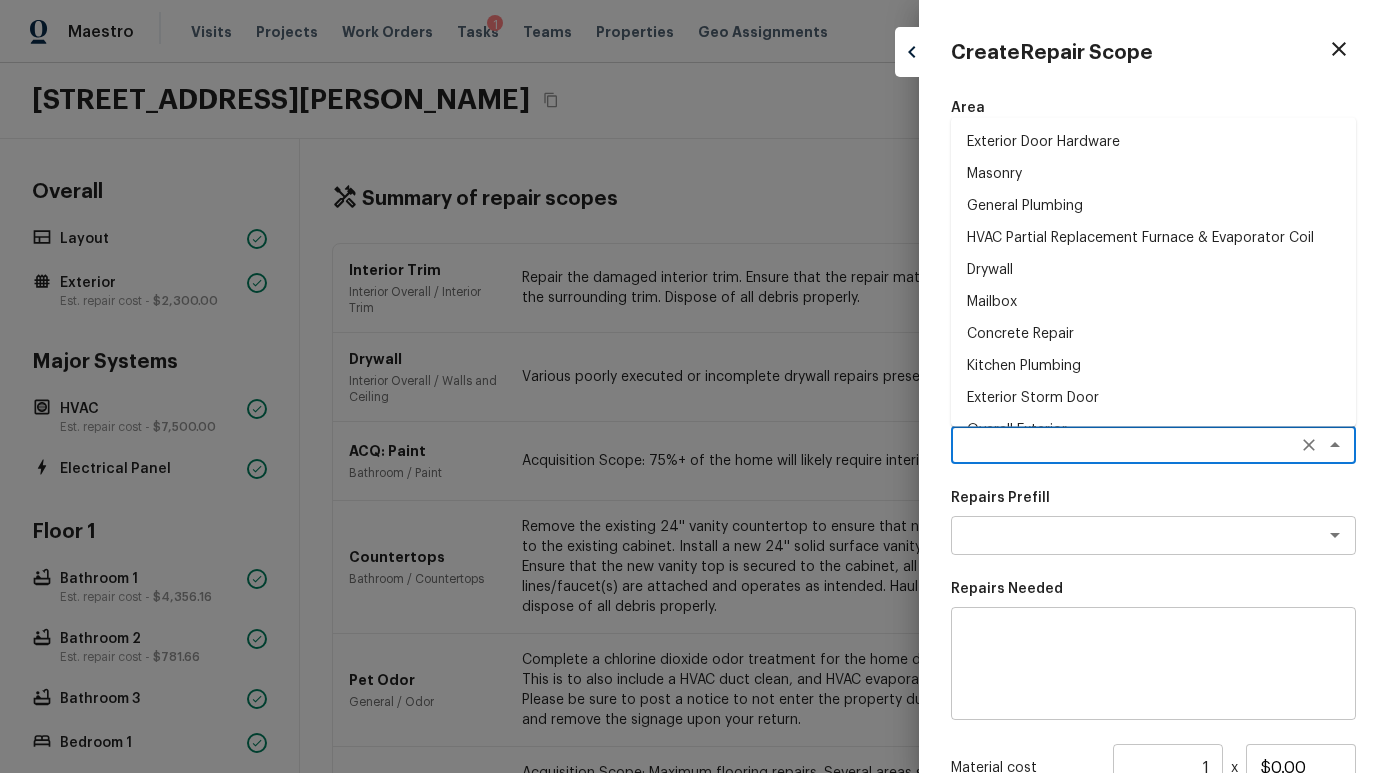 click at bounding box center (1125, 445) 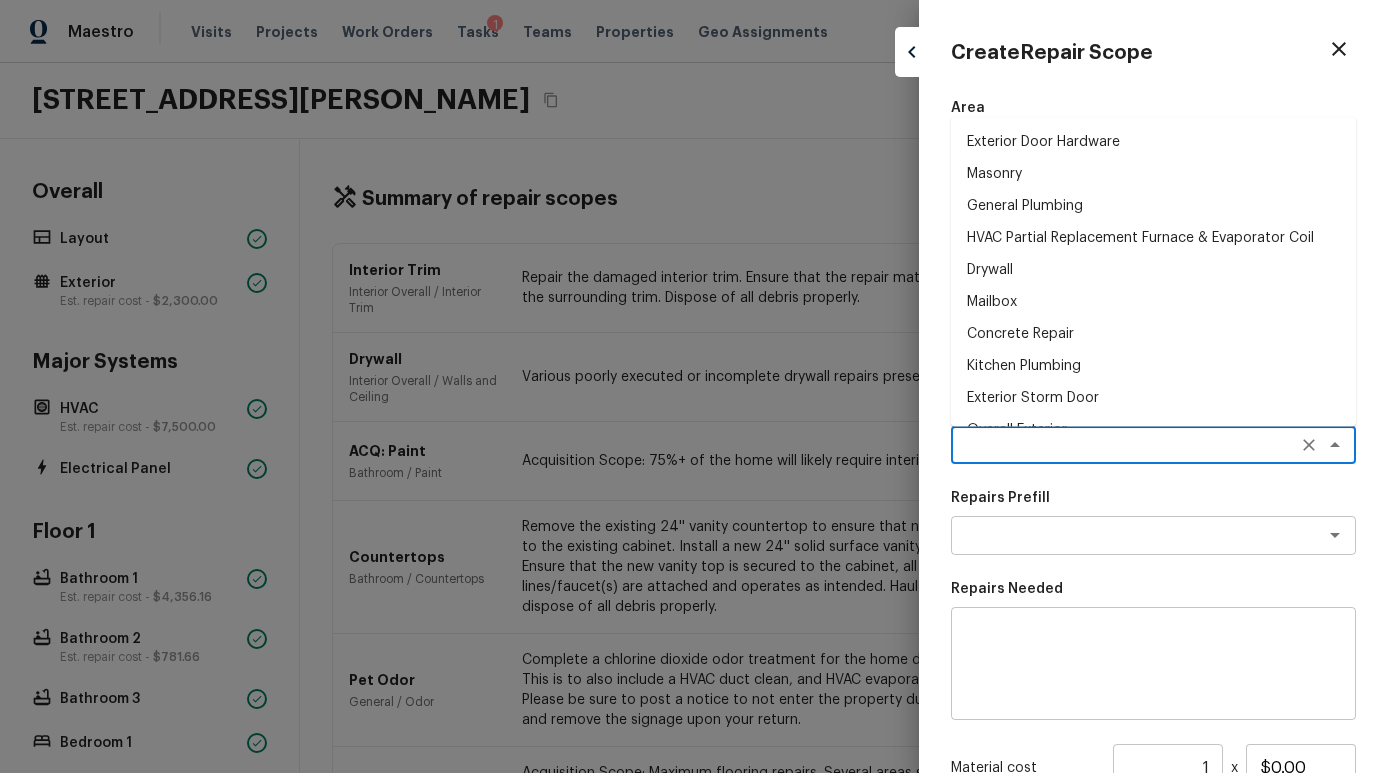 type on "a" 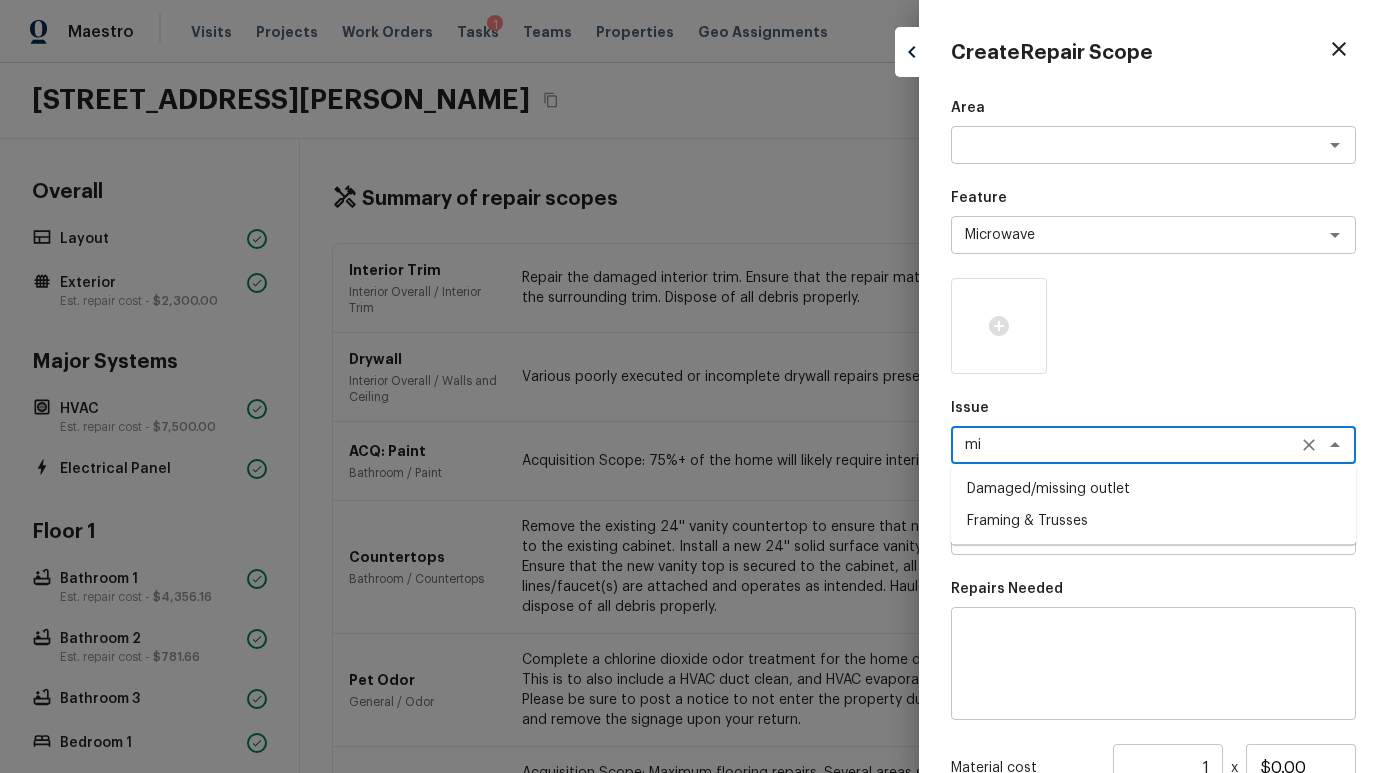 type on "m" 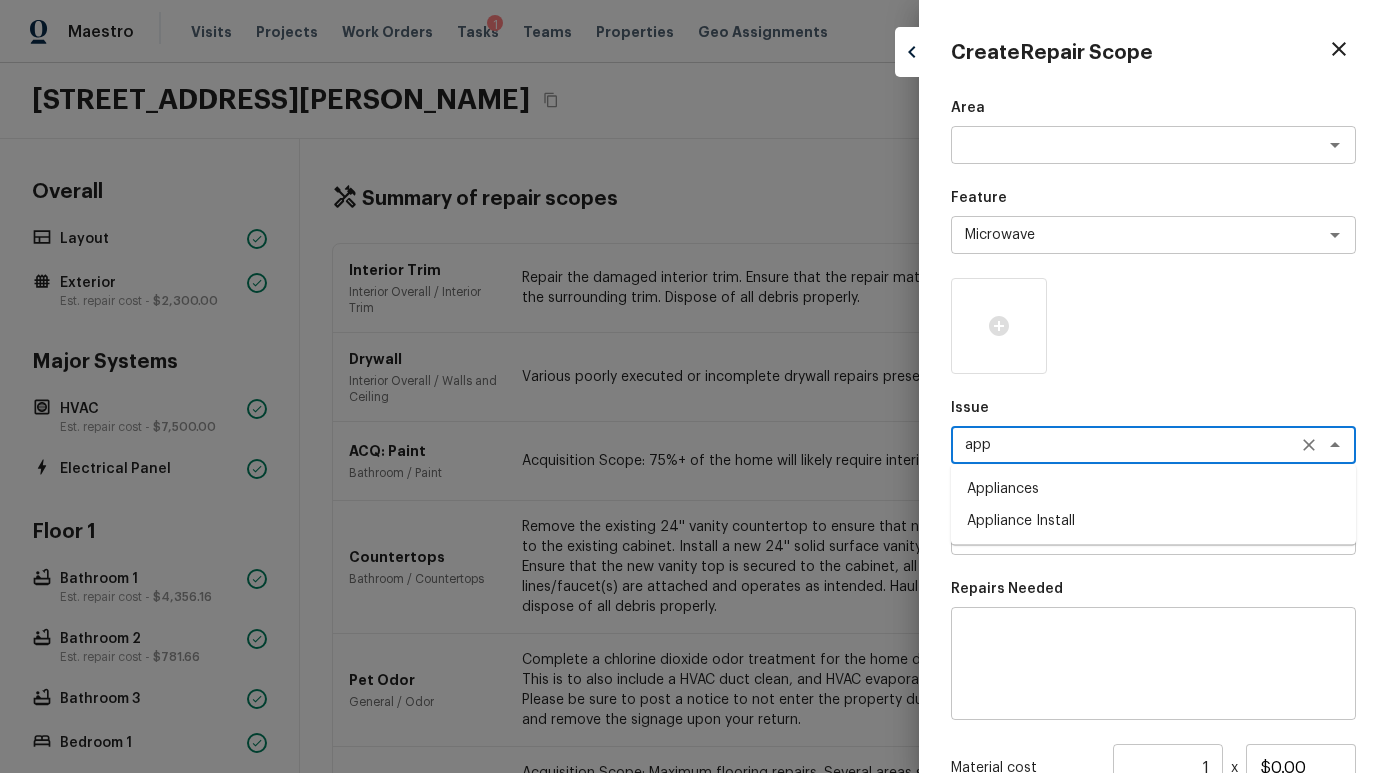 click on "Appliances" at bounding box center (1153, 489) 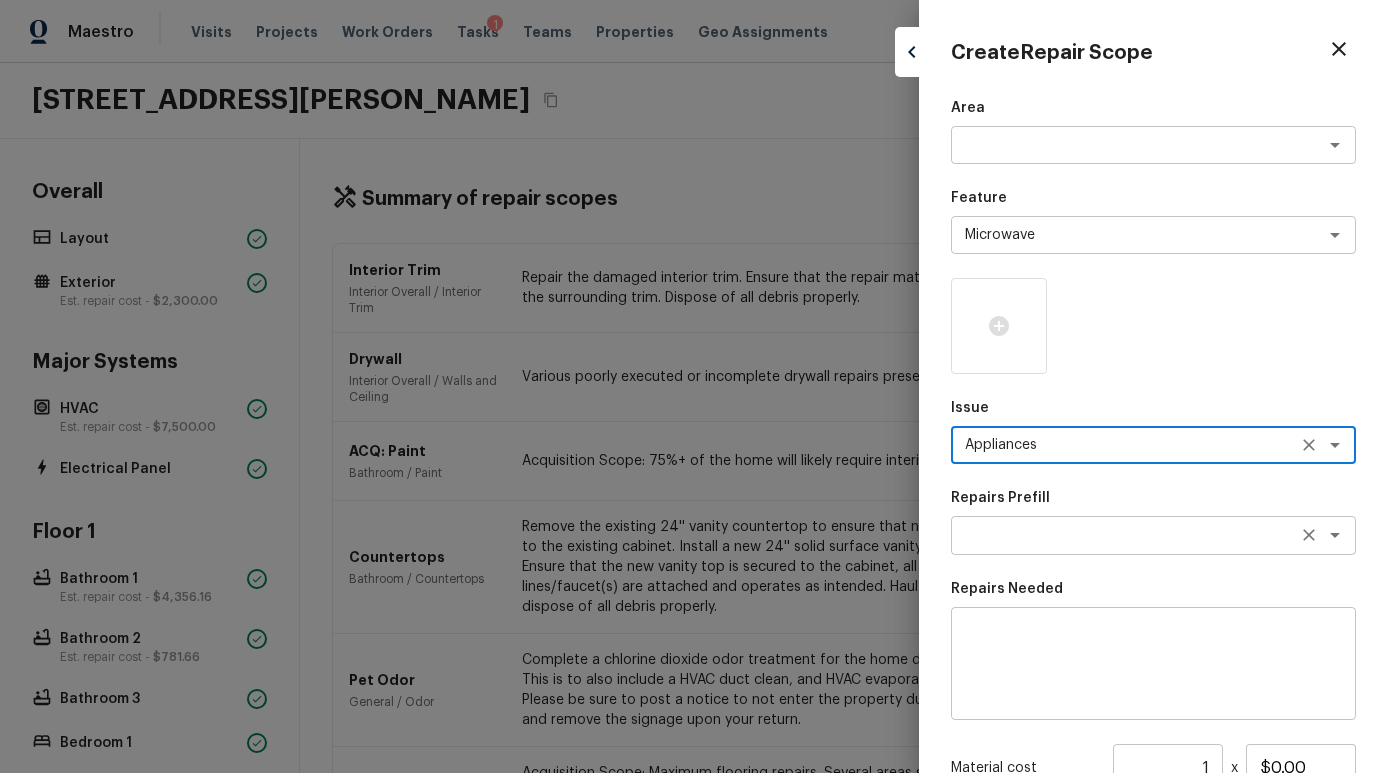 type on "Appliances" 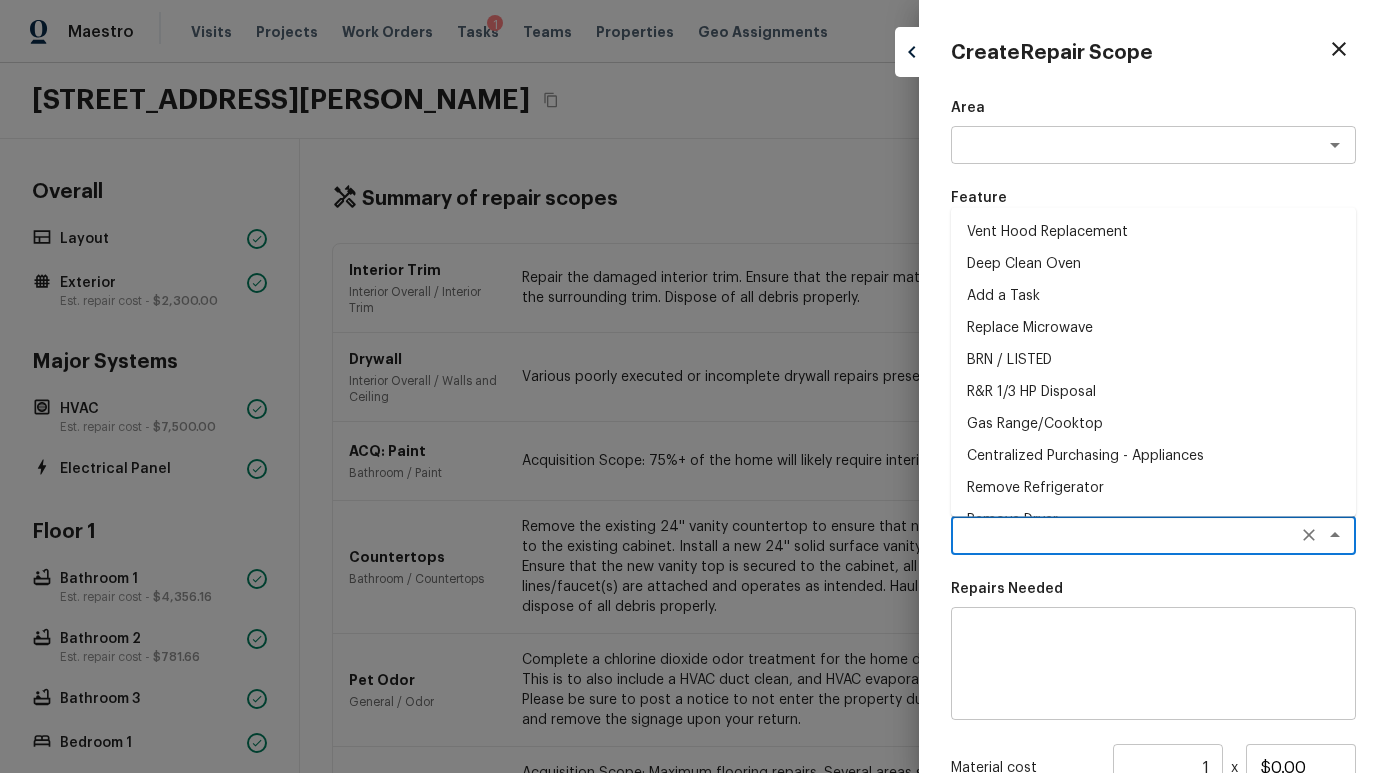 click on "Replace Microwave" at bounding box center (1153, 327) 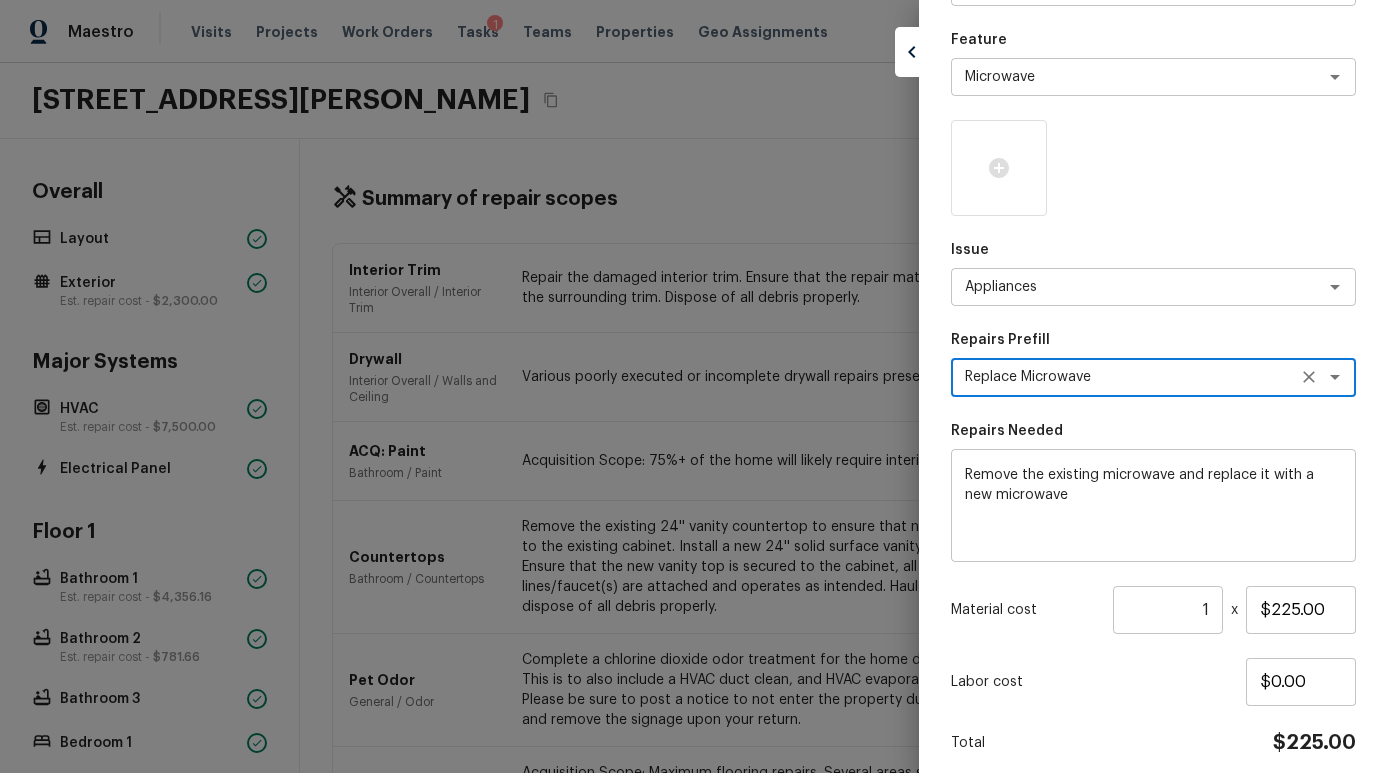 scroll, scrollTop: 166, scrollLeft: 0, axis: vertical 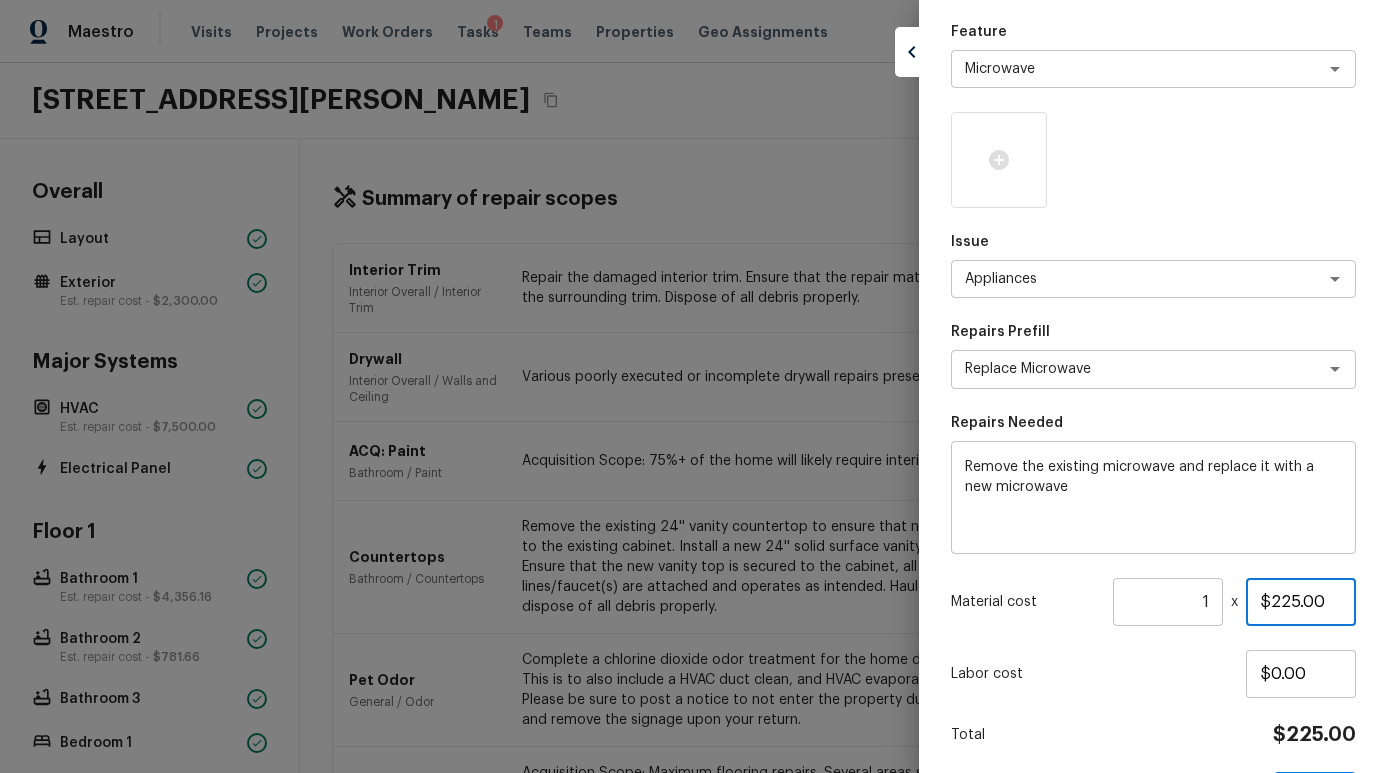 drag, startPoint x: 1325, startPoint y: 602, endPoint x: 962, endPoint y: 597, distance: 363.03442 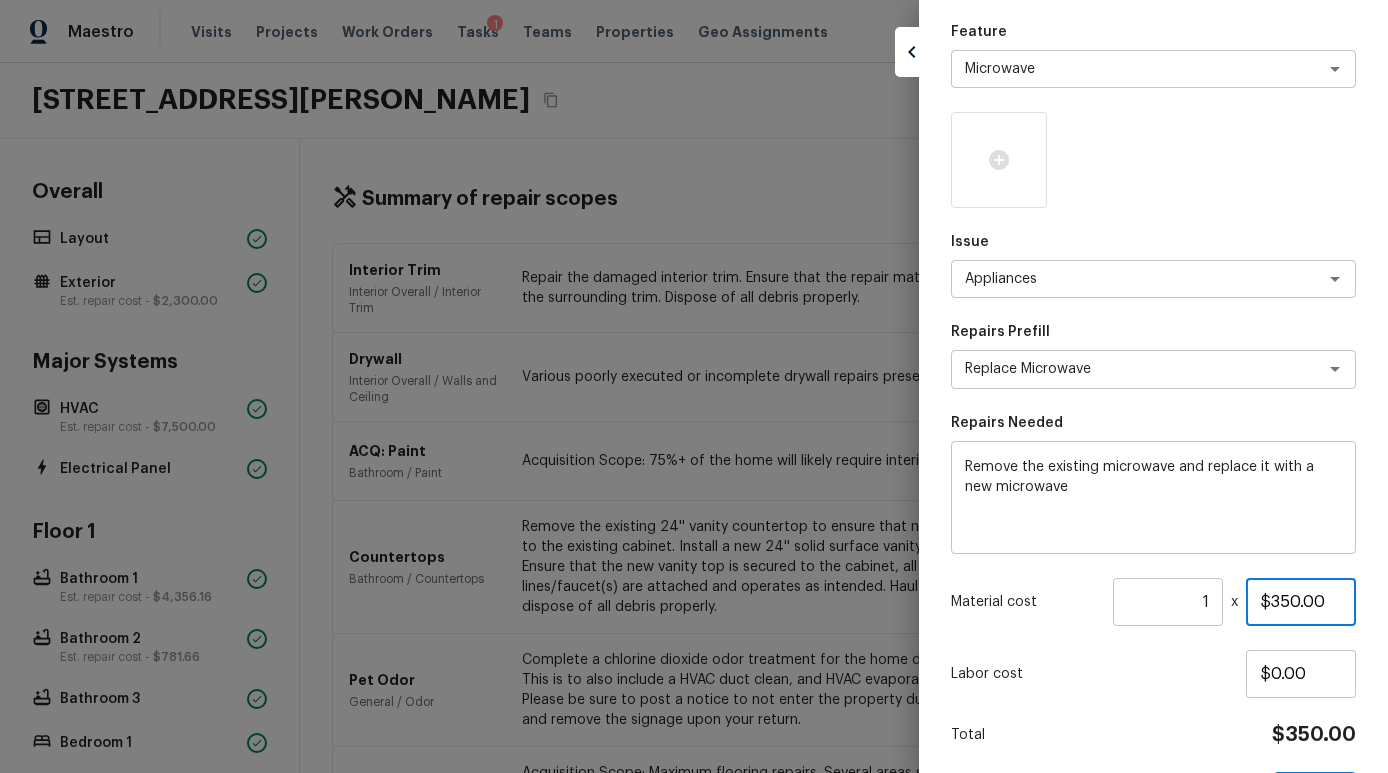 scroll, scrollTop: 237, scrollLeft: 0, axis: vertical 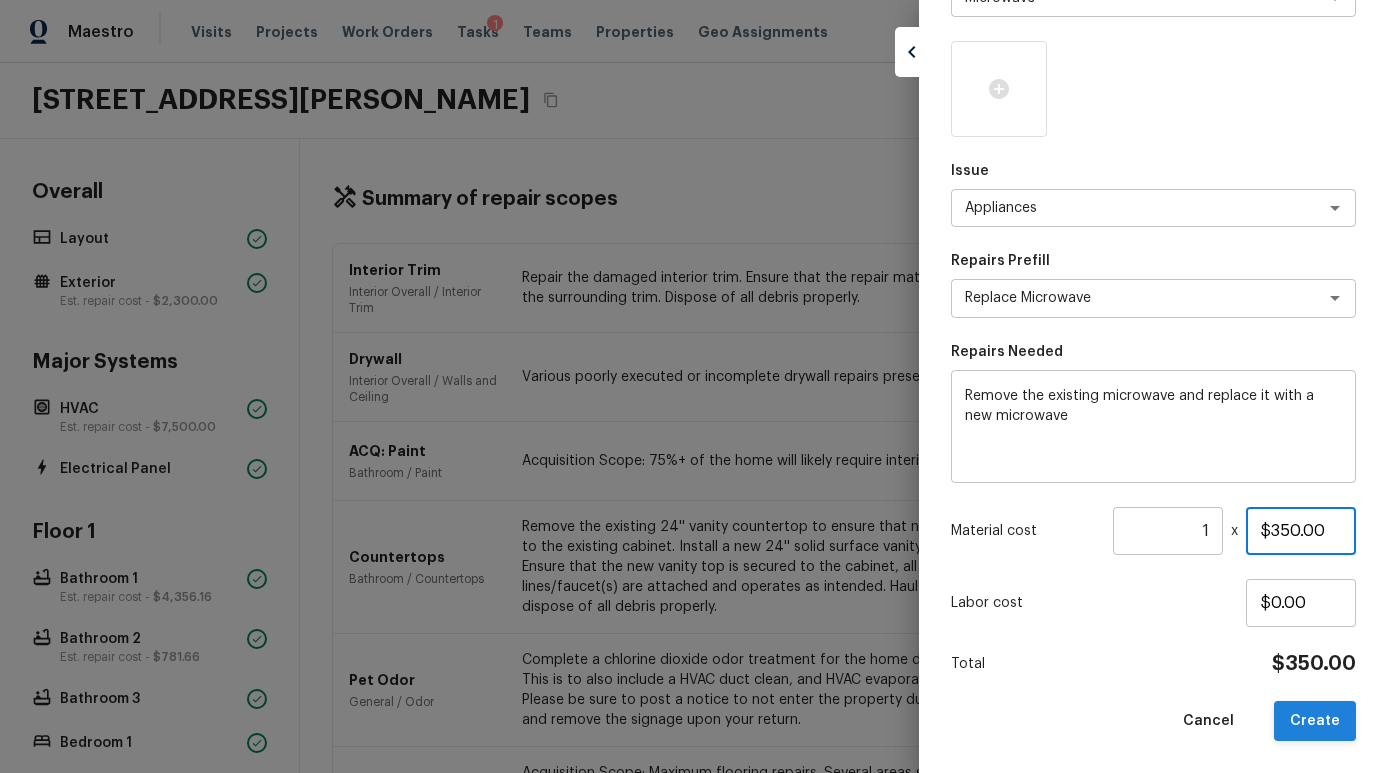 type on "$350.00" 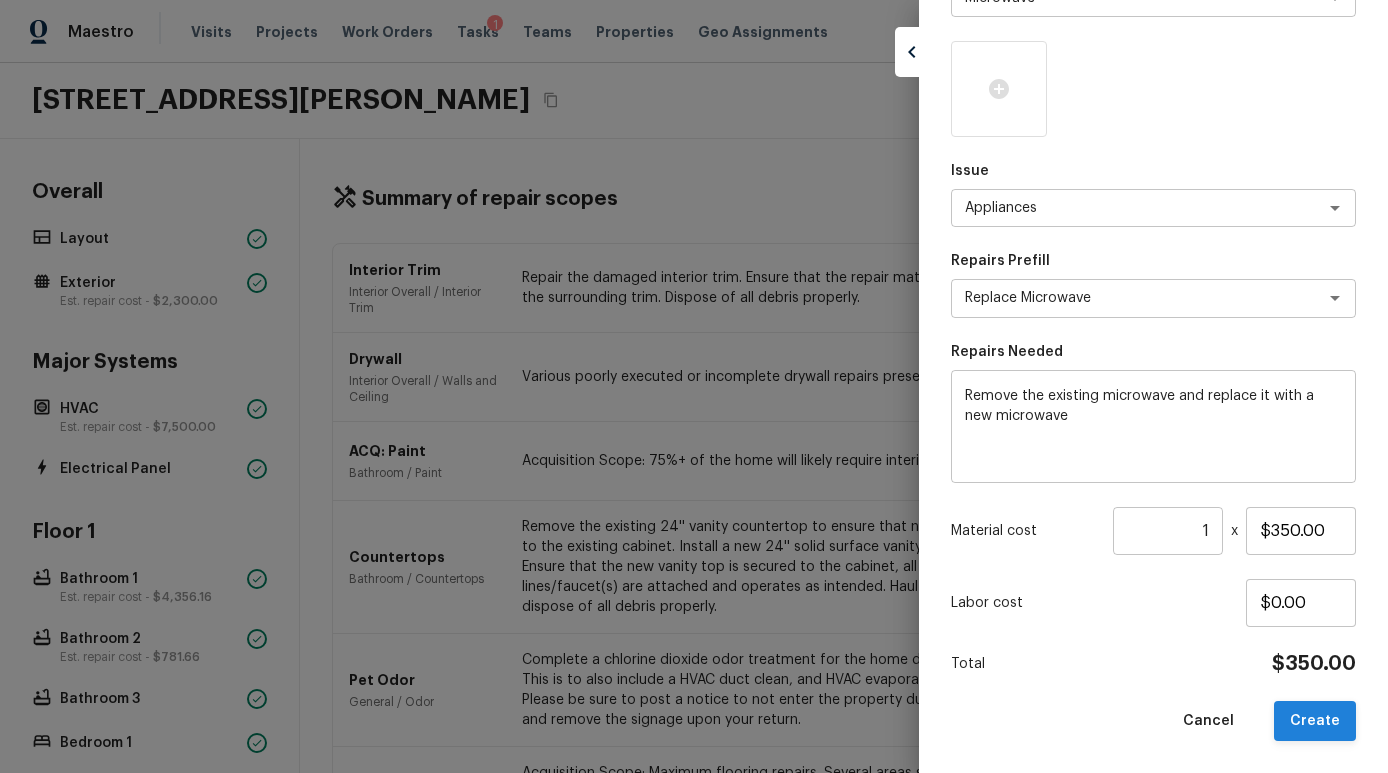 click on "Create" at bounding box center [1315, 721] 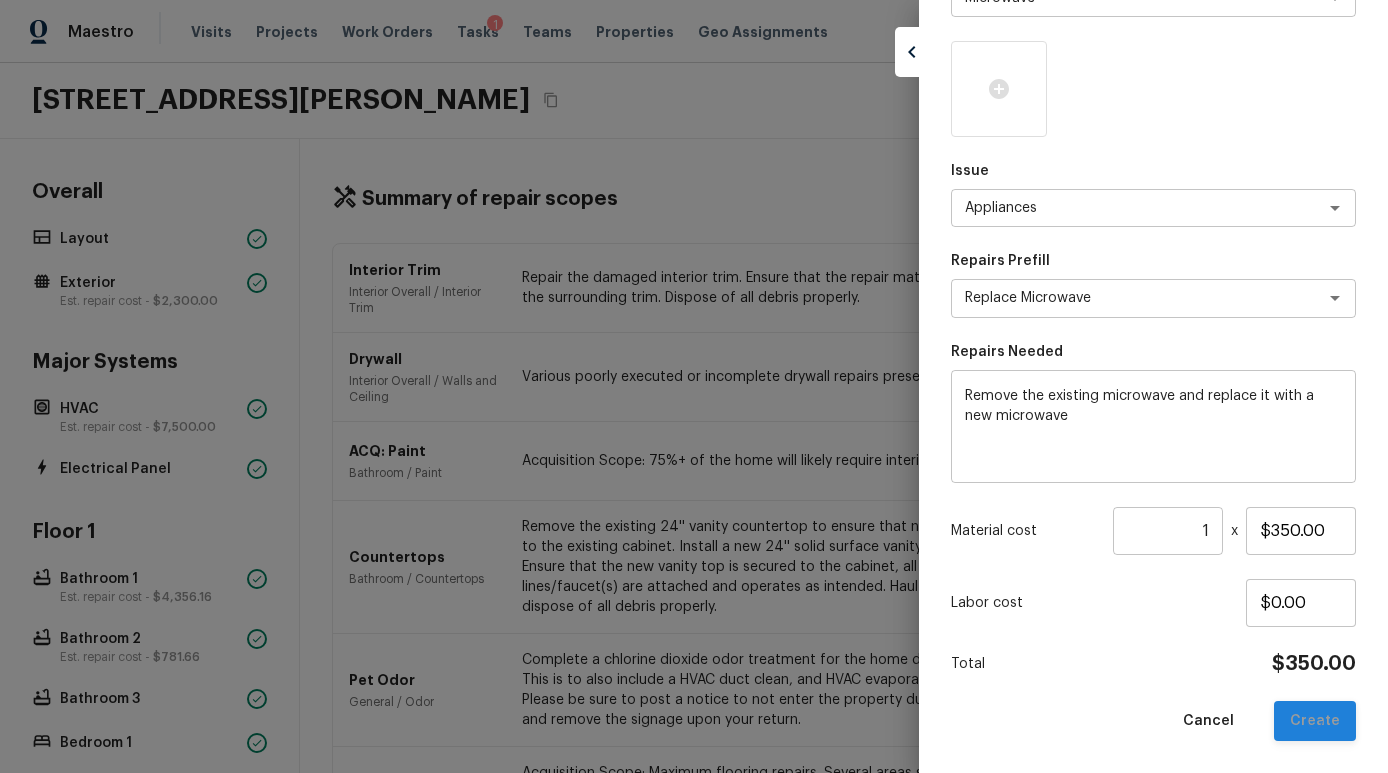 type 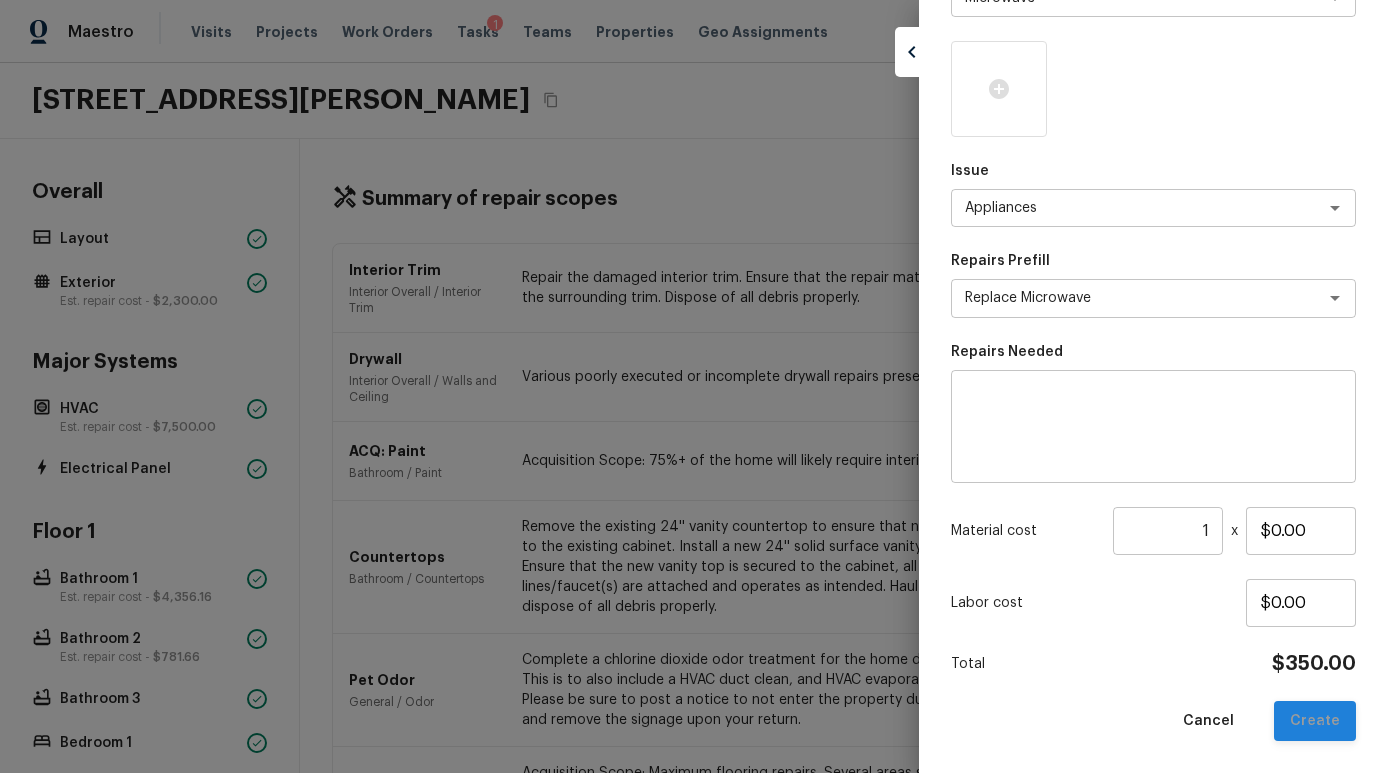 type 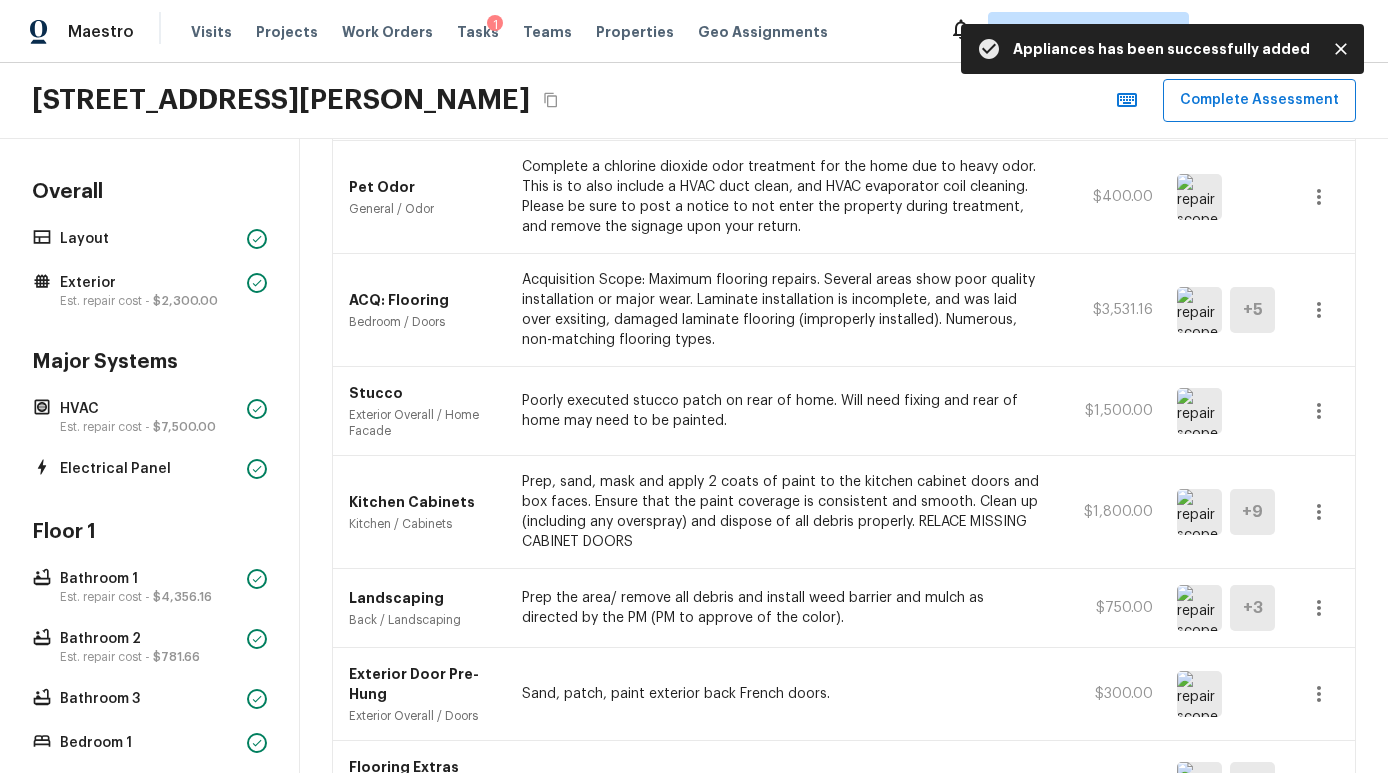 scroll, scrollTop: 522, scrollLeft: 0, axis: vertical 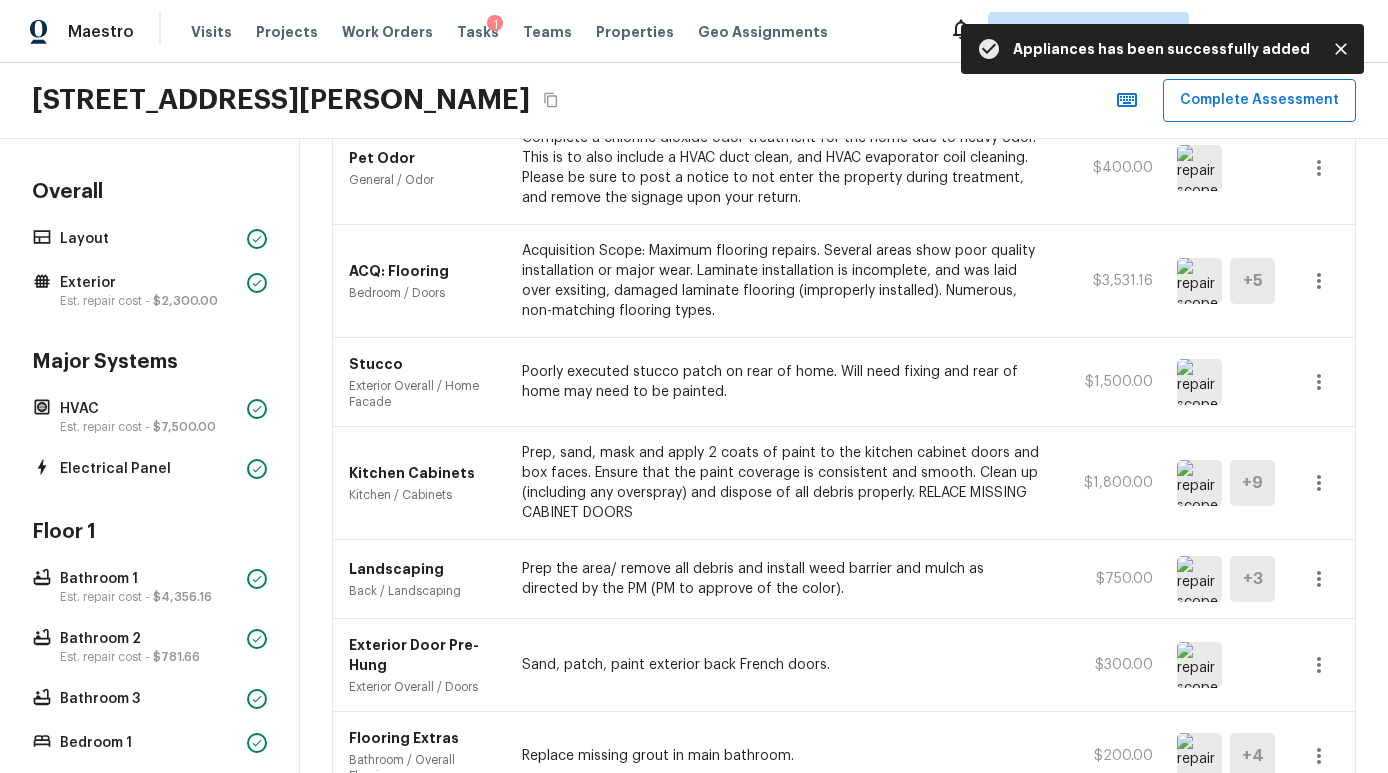 click at bounding box center (1199, 382) 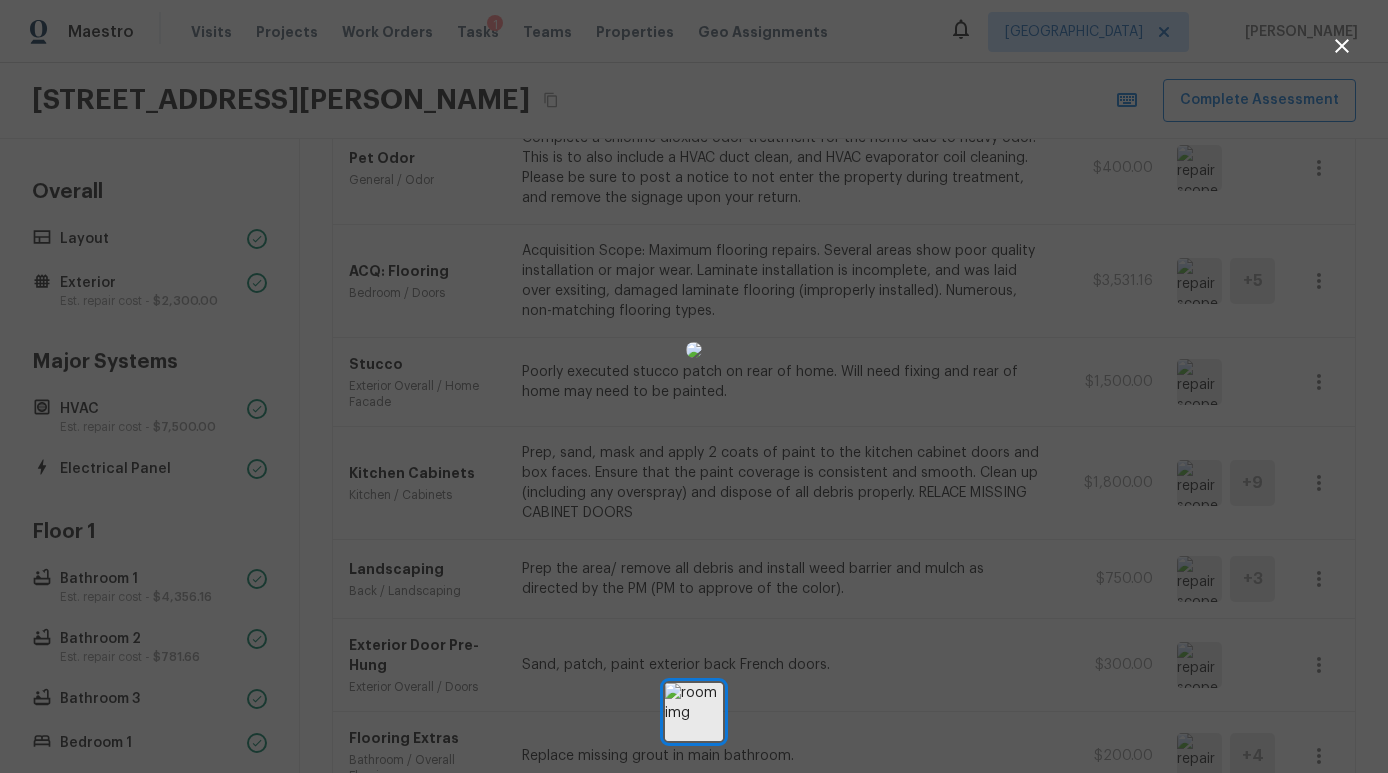 click at bounding box center [694, 349] 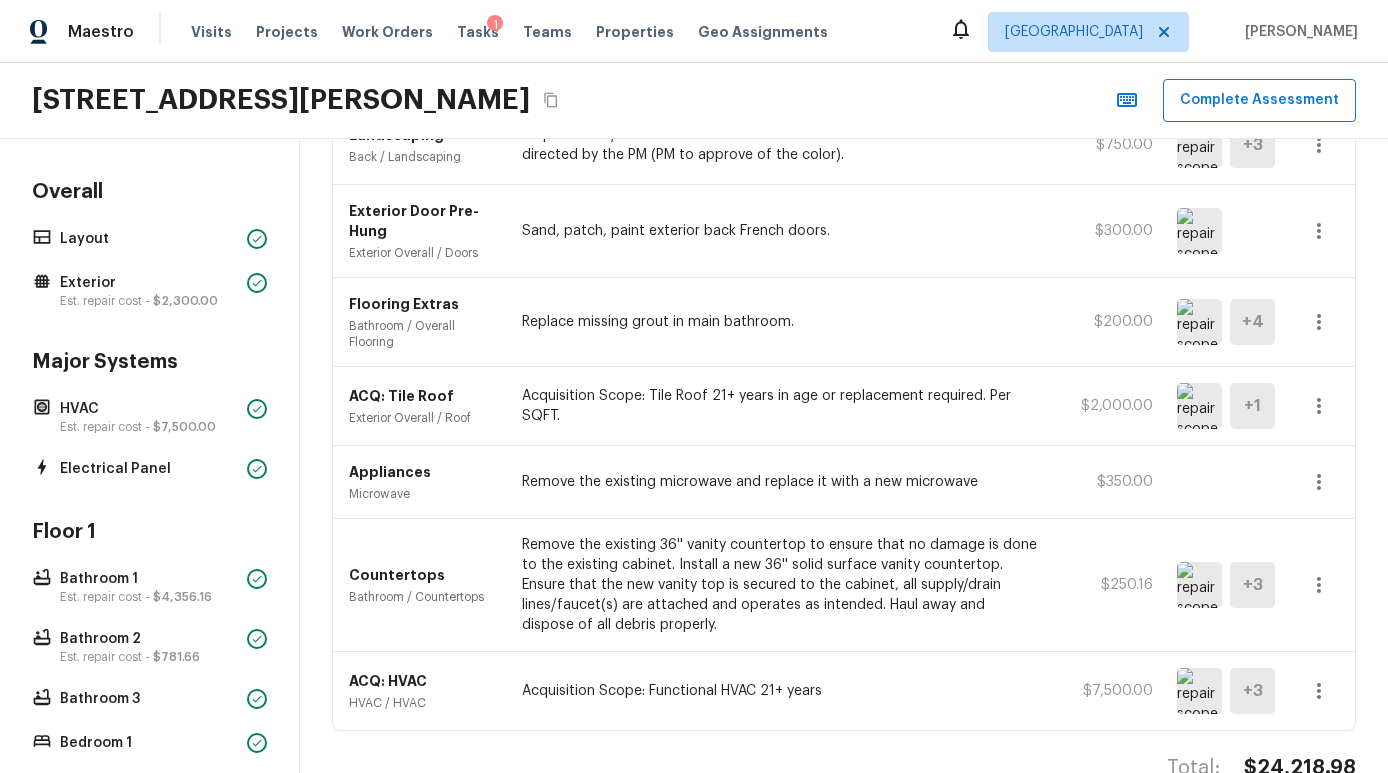 scroll, scrollTop: 961, scrollLeft: 0, axis: vertical 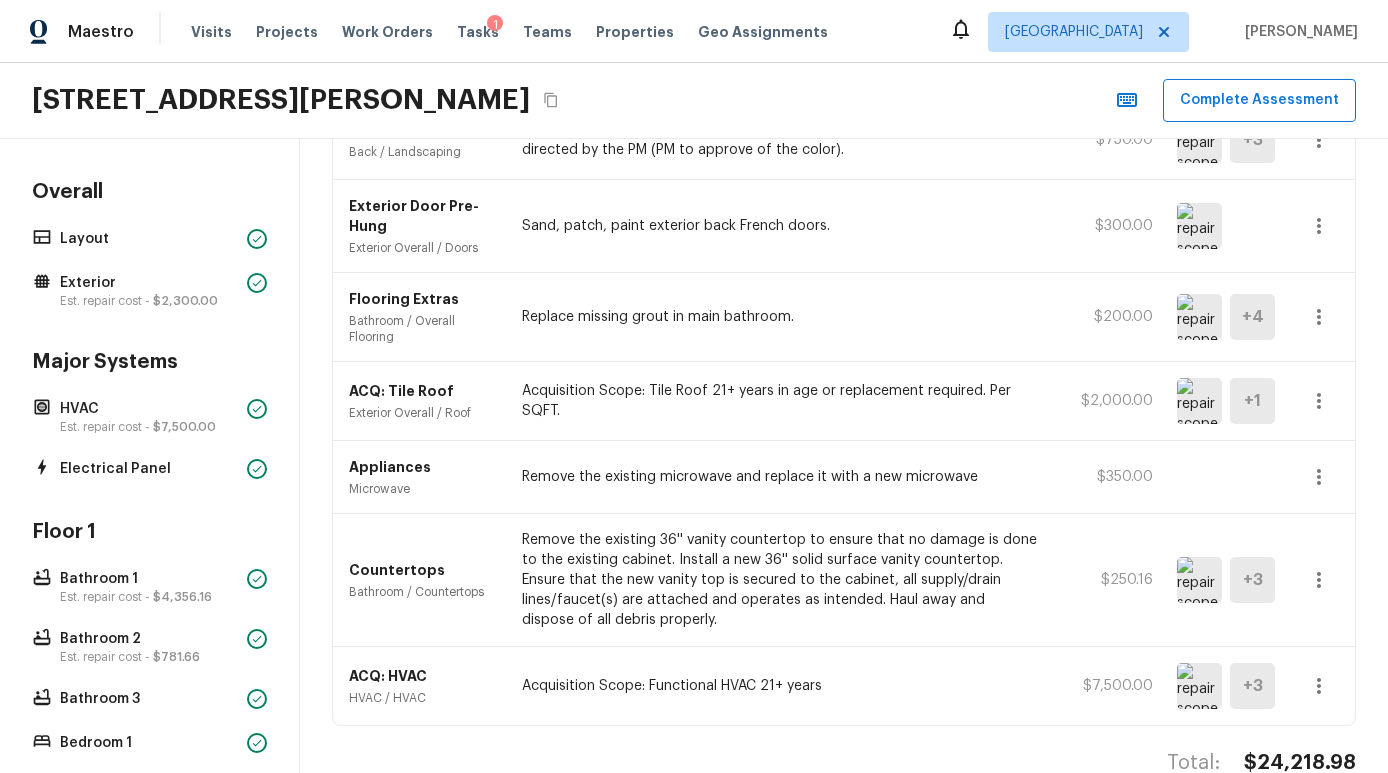 click at bounding box center [1199, 401] 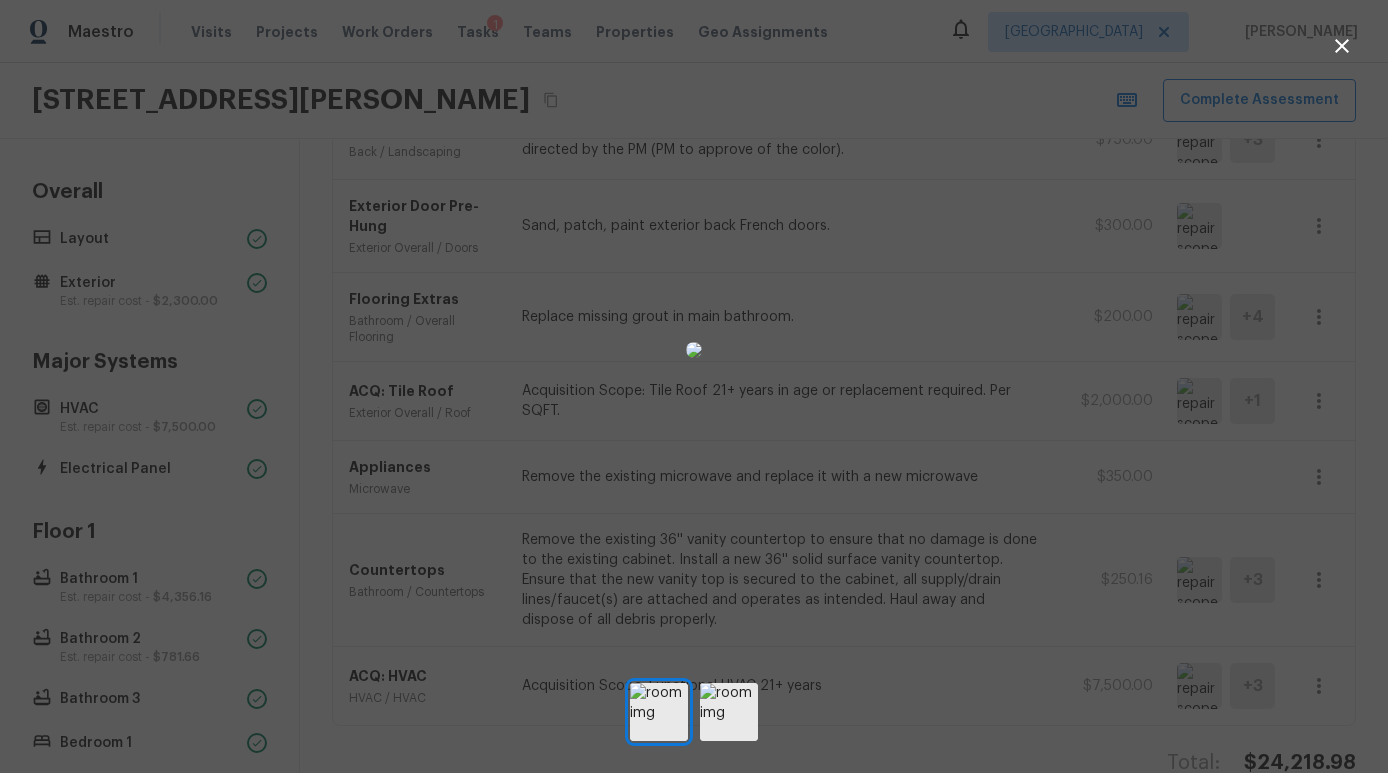 click at bounding box center [694, 349] 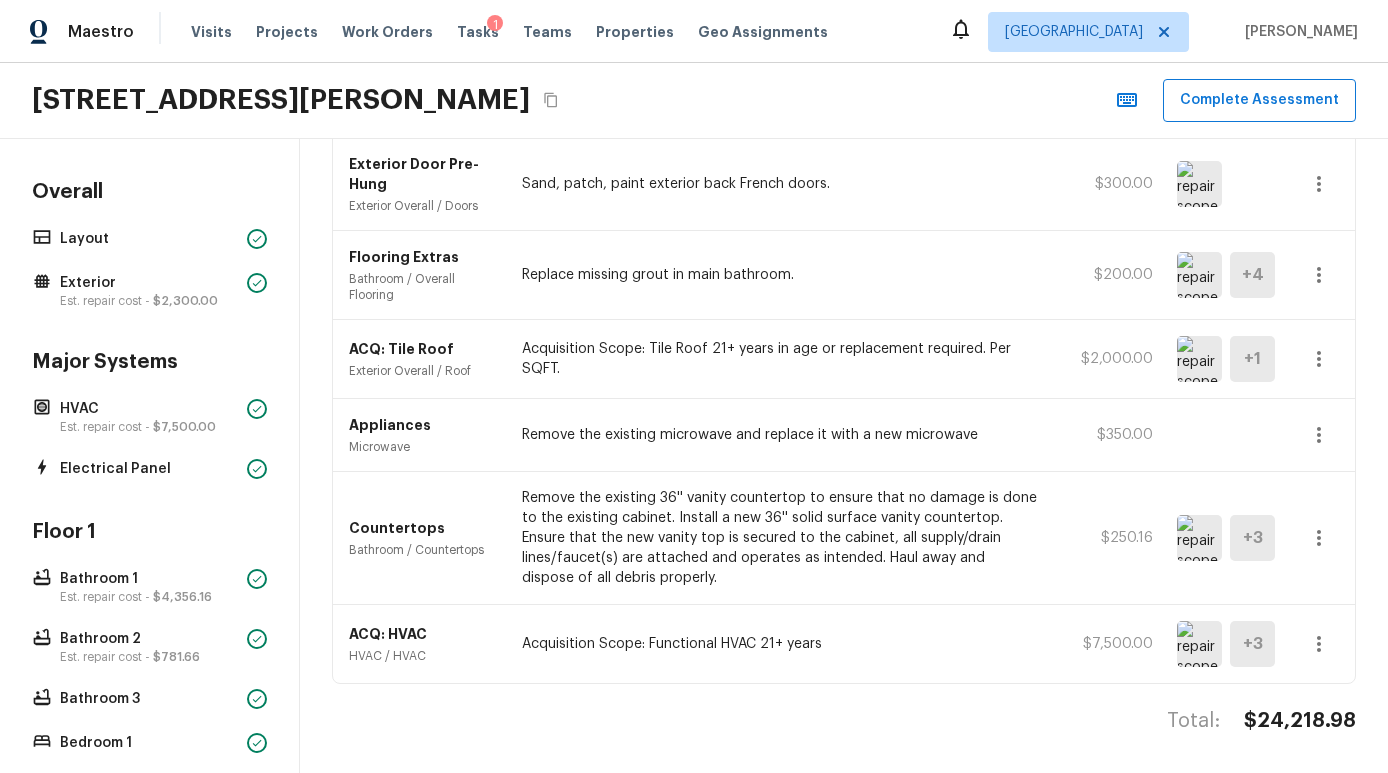 scroll, scrollTop: 1004, scrollLeft: 0, axis: vertical 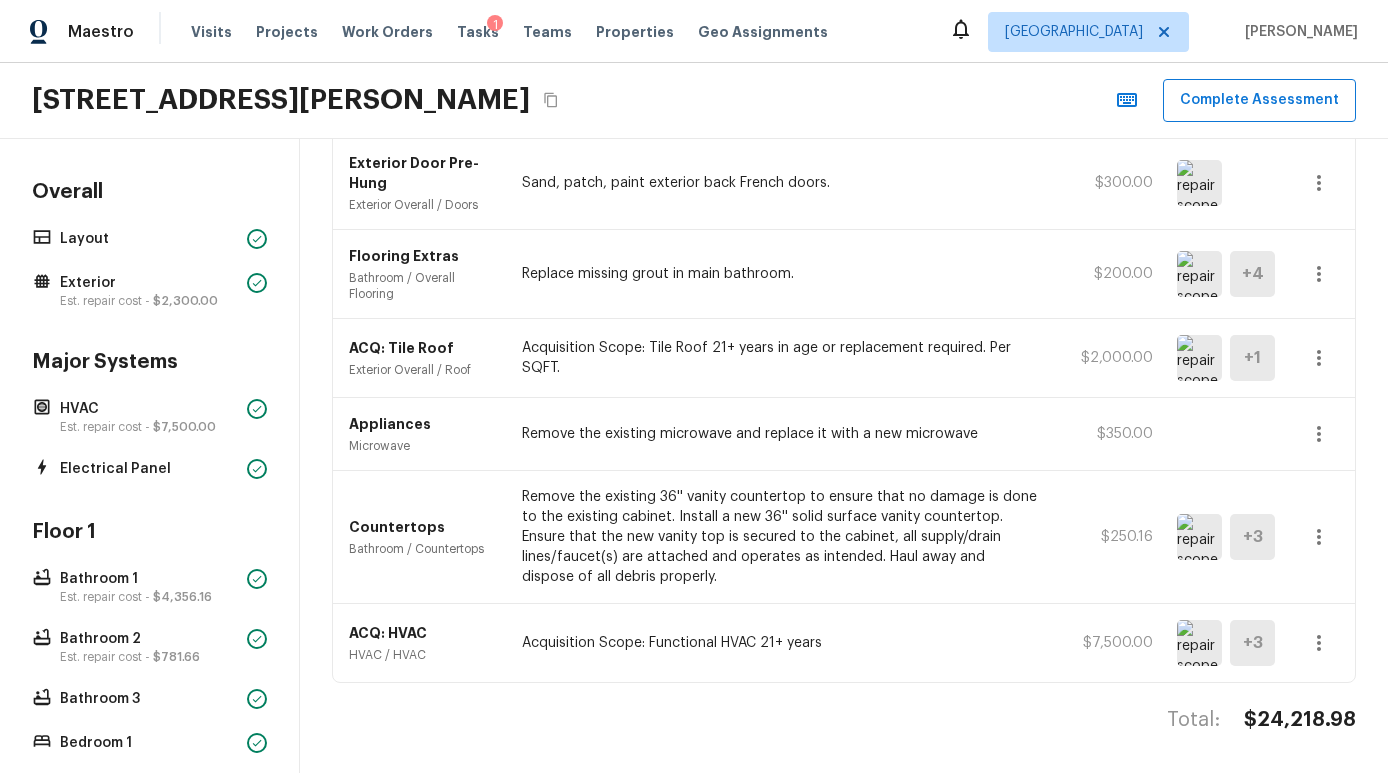 click on "1419 Calle Las Casas, Roseville, CA 95747 Complete Assessment" at bounding box center [694, 101] 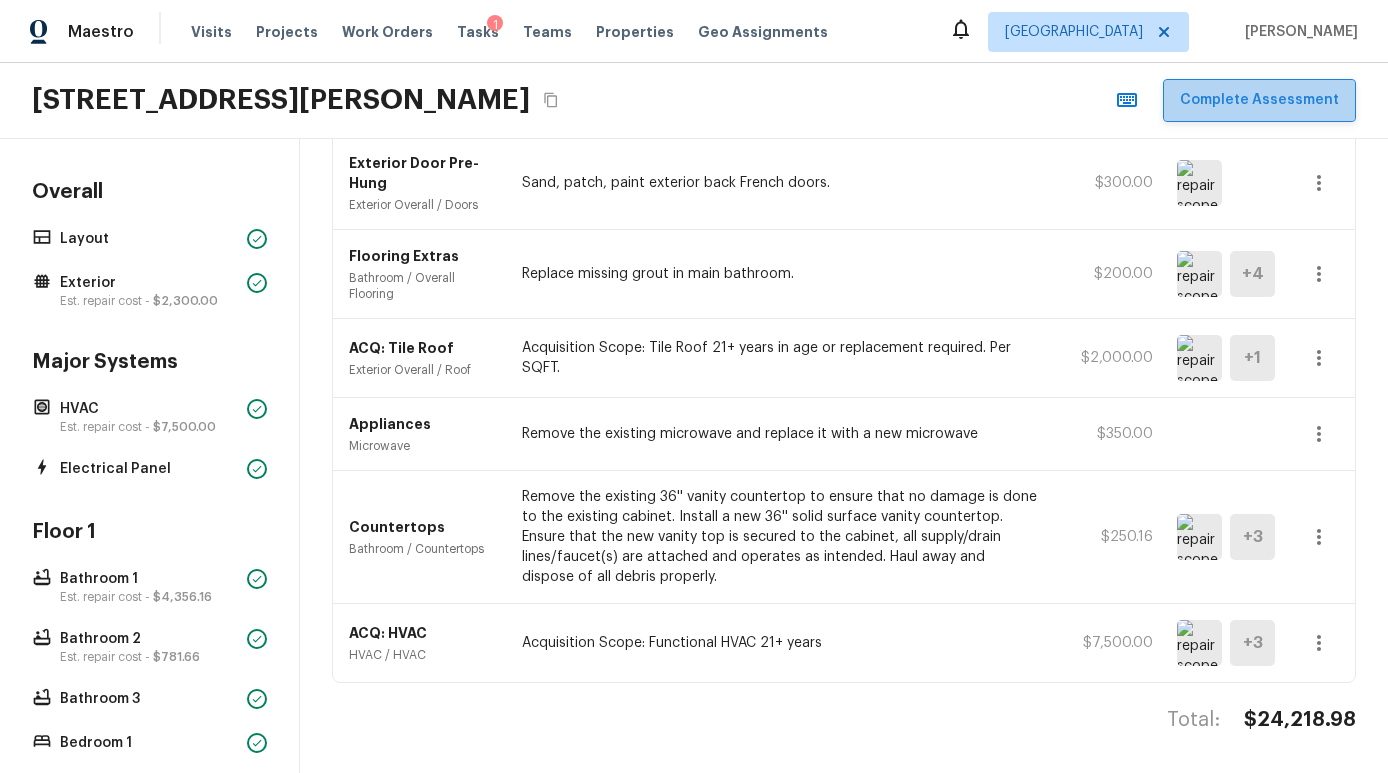 click on "Complete Assessment" at bounding box center (1259, 100) 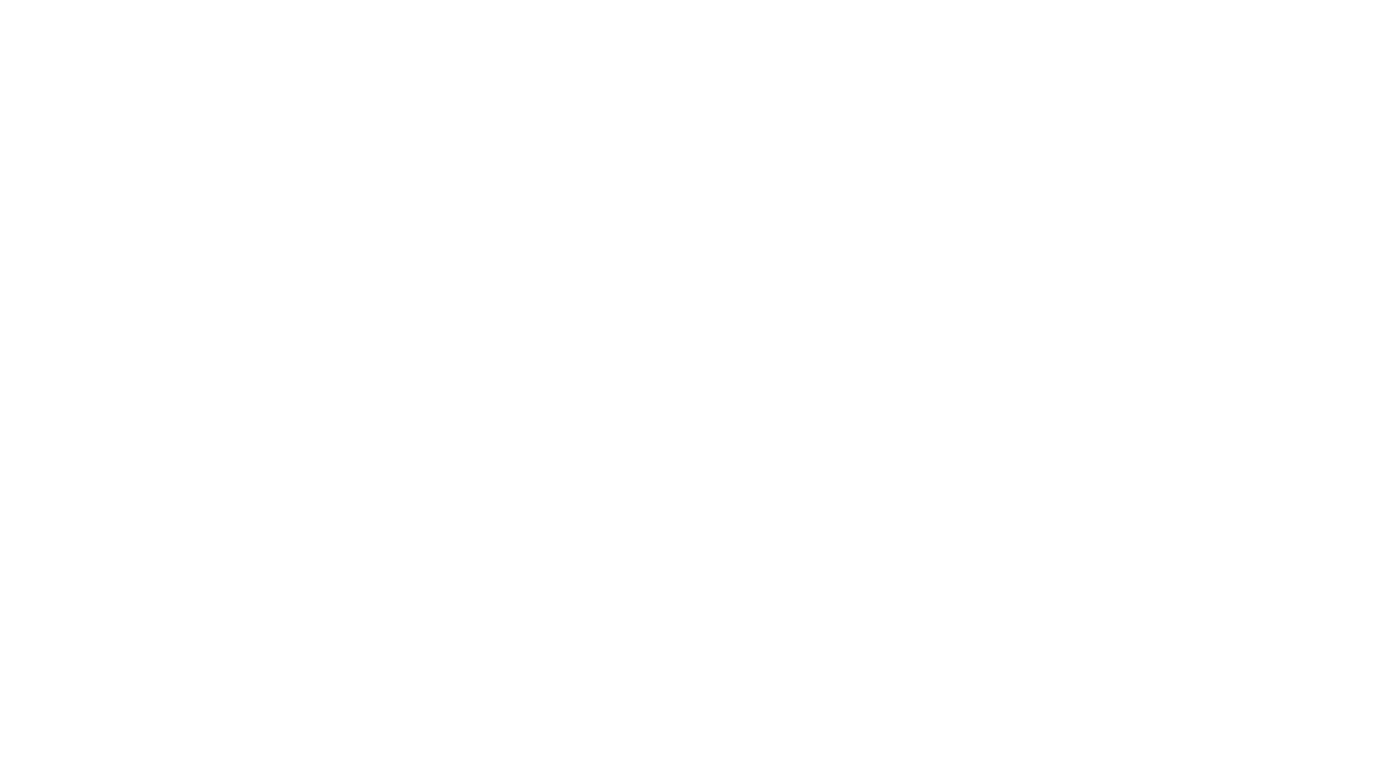 scroll, scrollTop: 0, scrollLeft: 0, axis: both 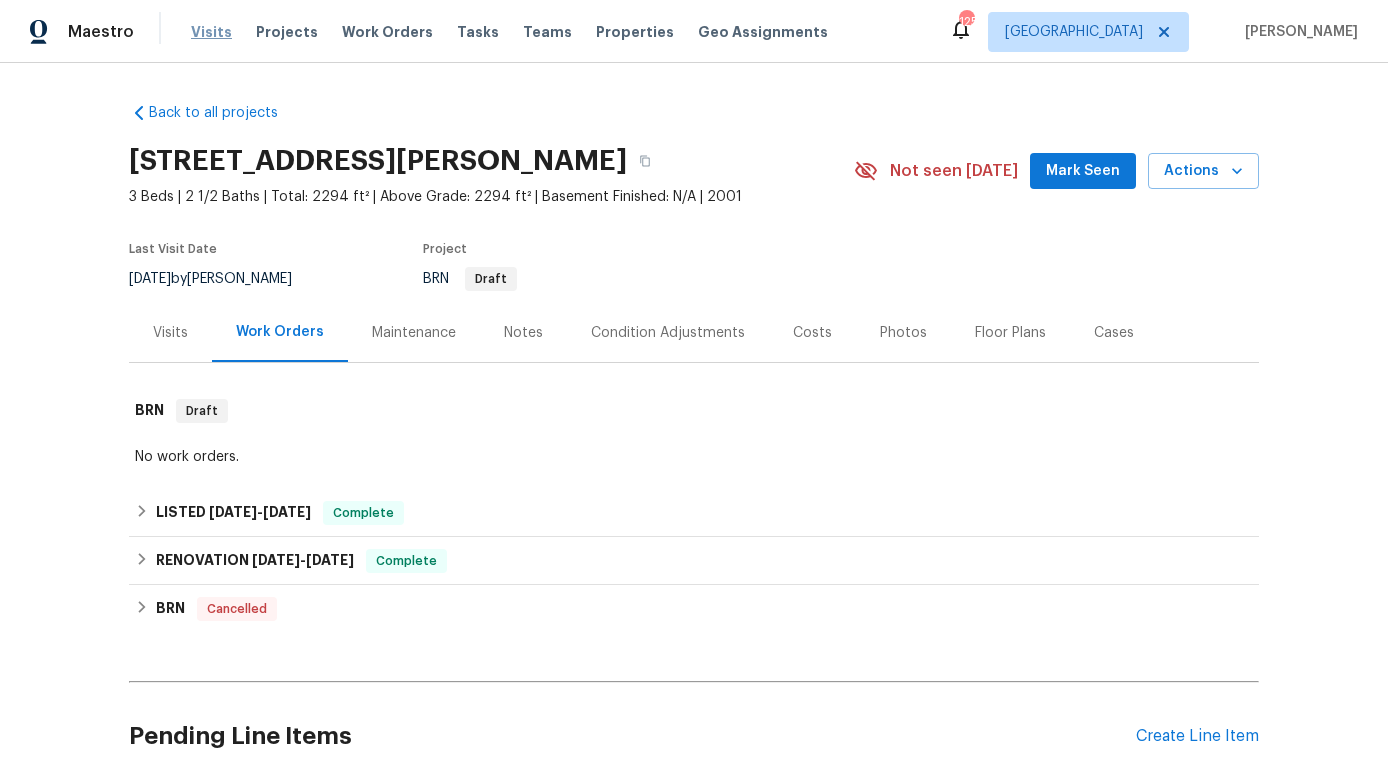 click on "Visits" at bounding box center (211, 32) 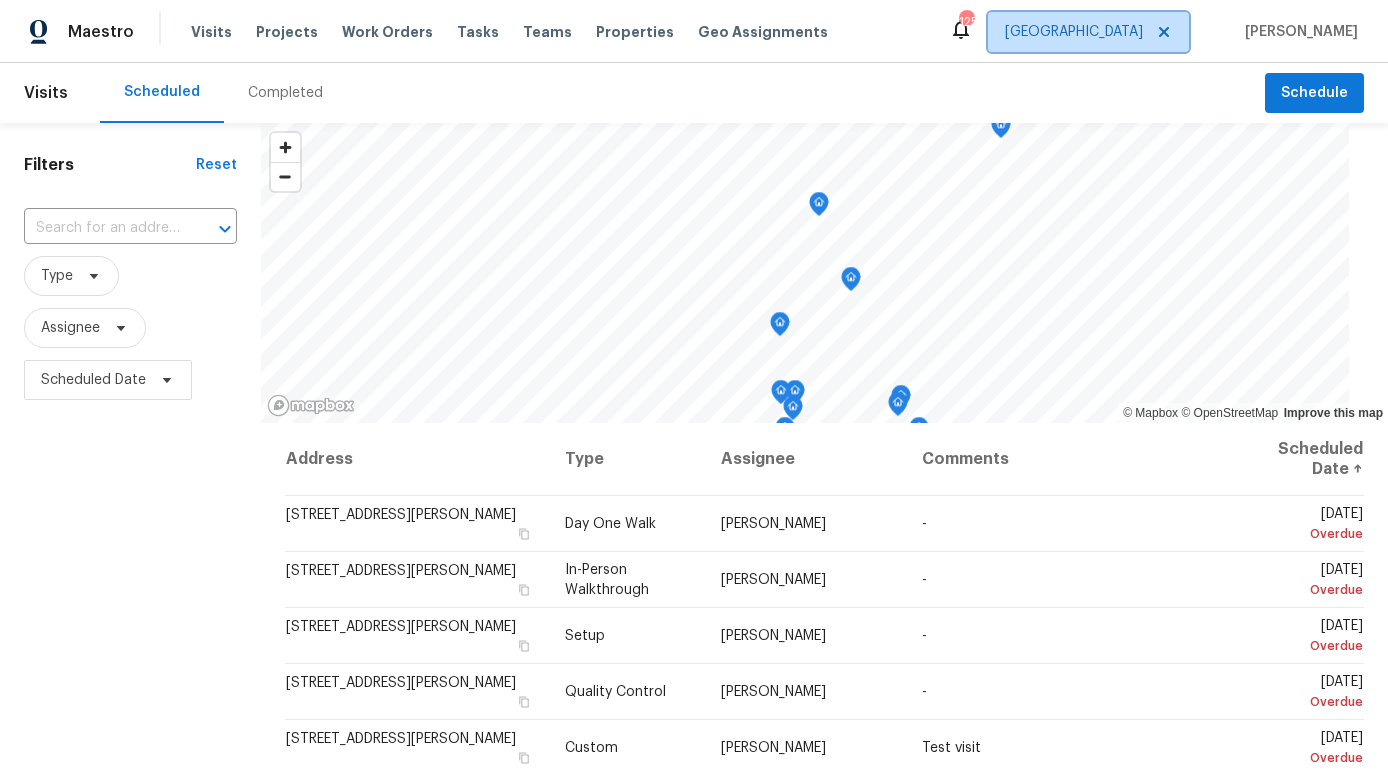 click on "[GEOGRAPHIC_DATA]" at bounding box center (1074, 32) 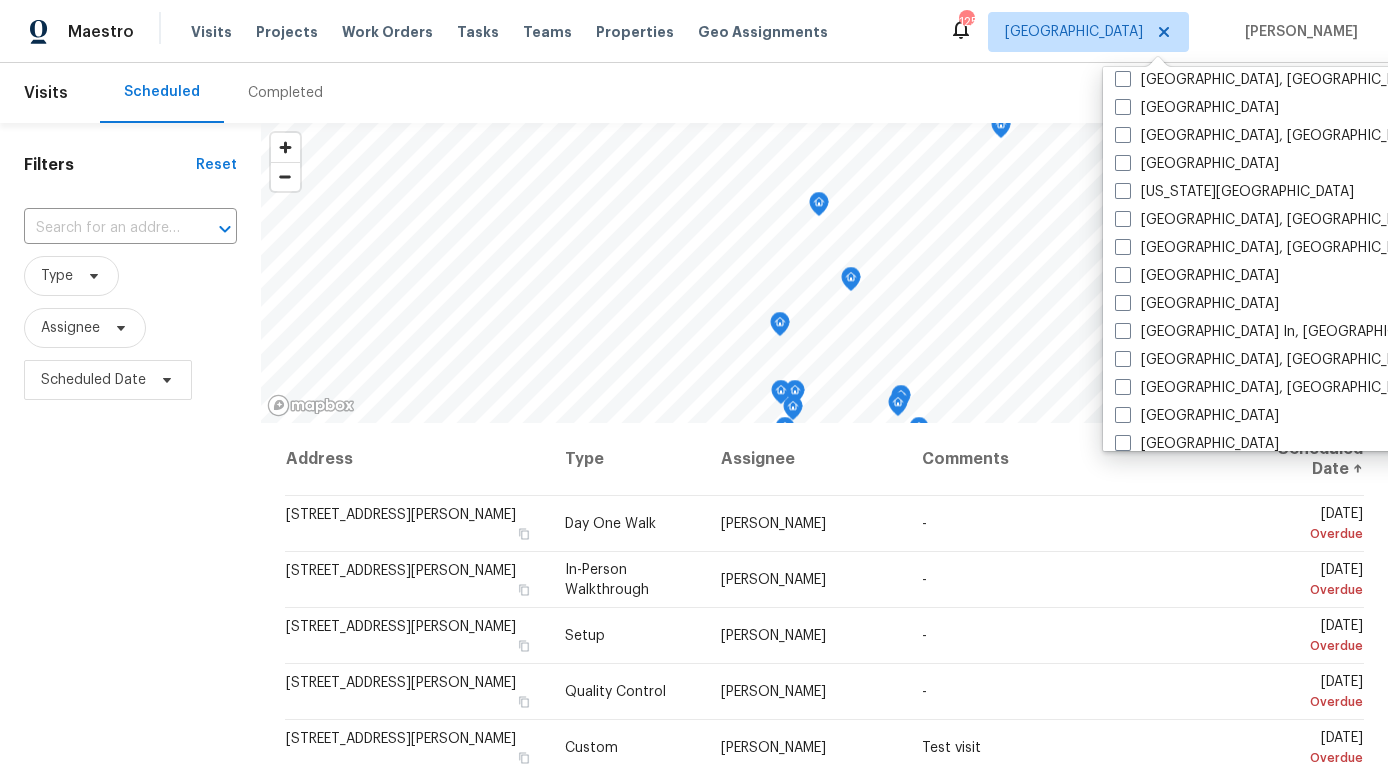 scroll, scrollTop: 598, scrollLeft: 0, axis: vertical 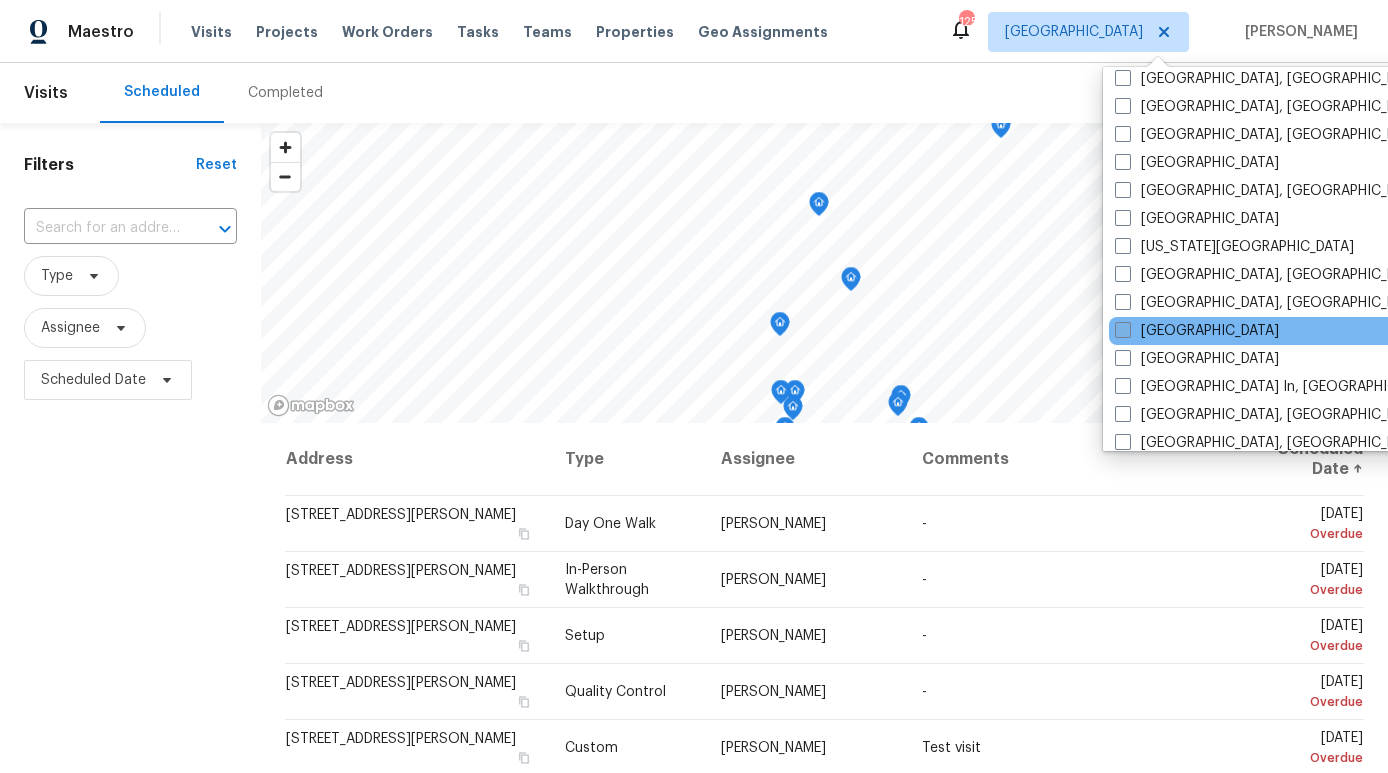 click on "[GEOGRAPHIC_DATA]" at bounding box center (1197, 331) 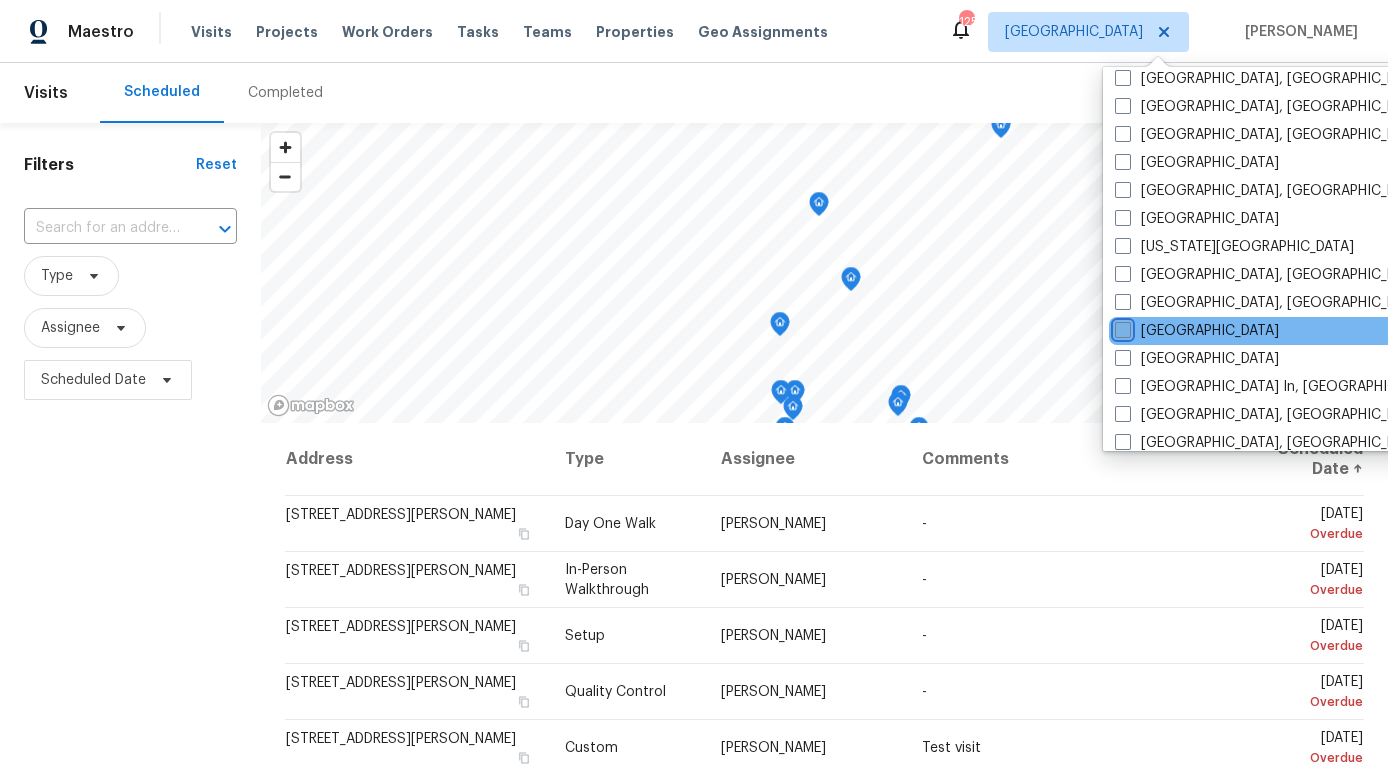 click on "[GEOGRAPHIC_DATA]" at bounding box center [1121, 327] 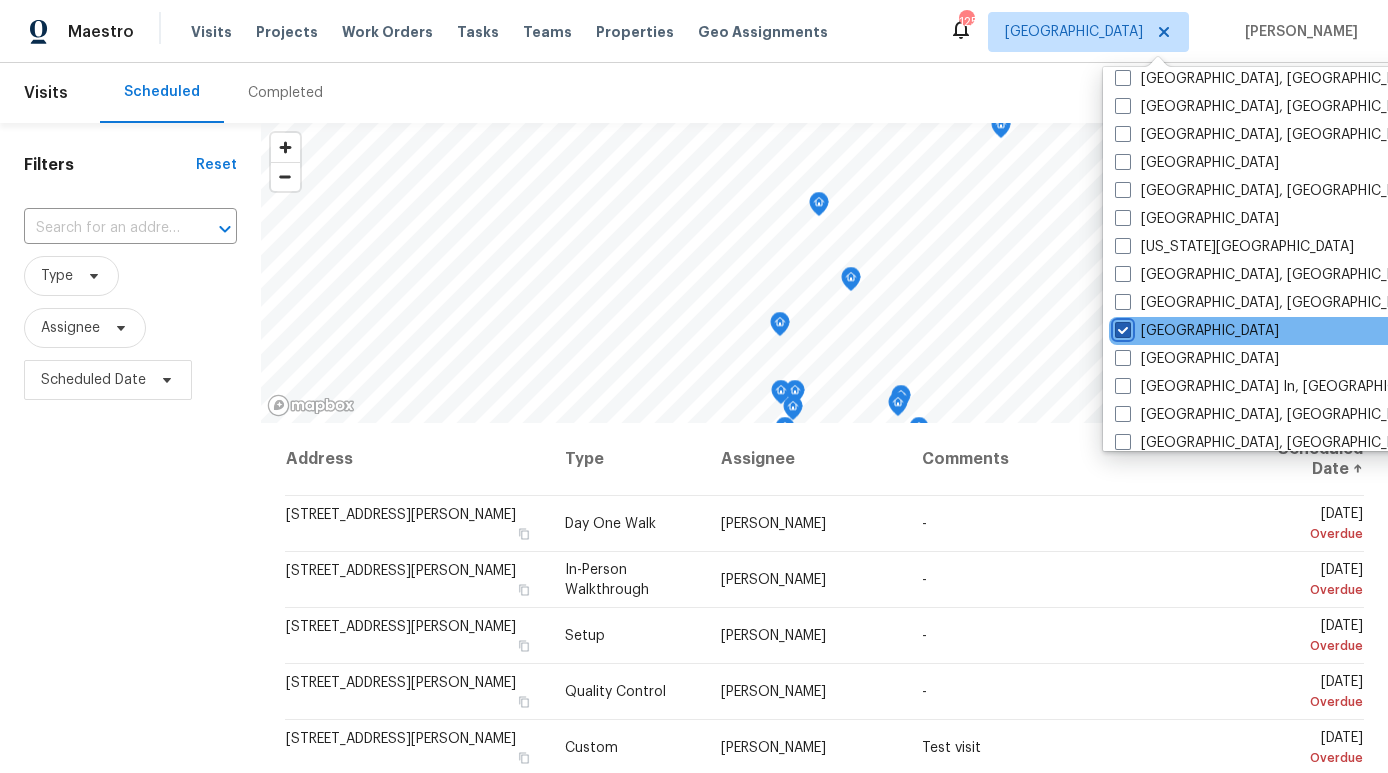 checkbox on "true" 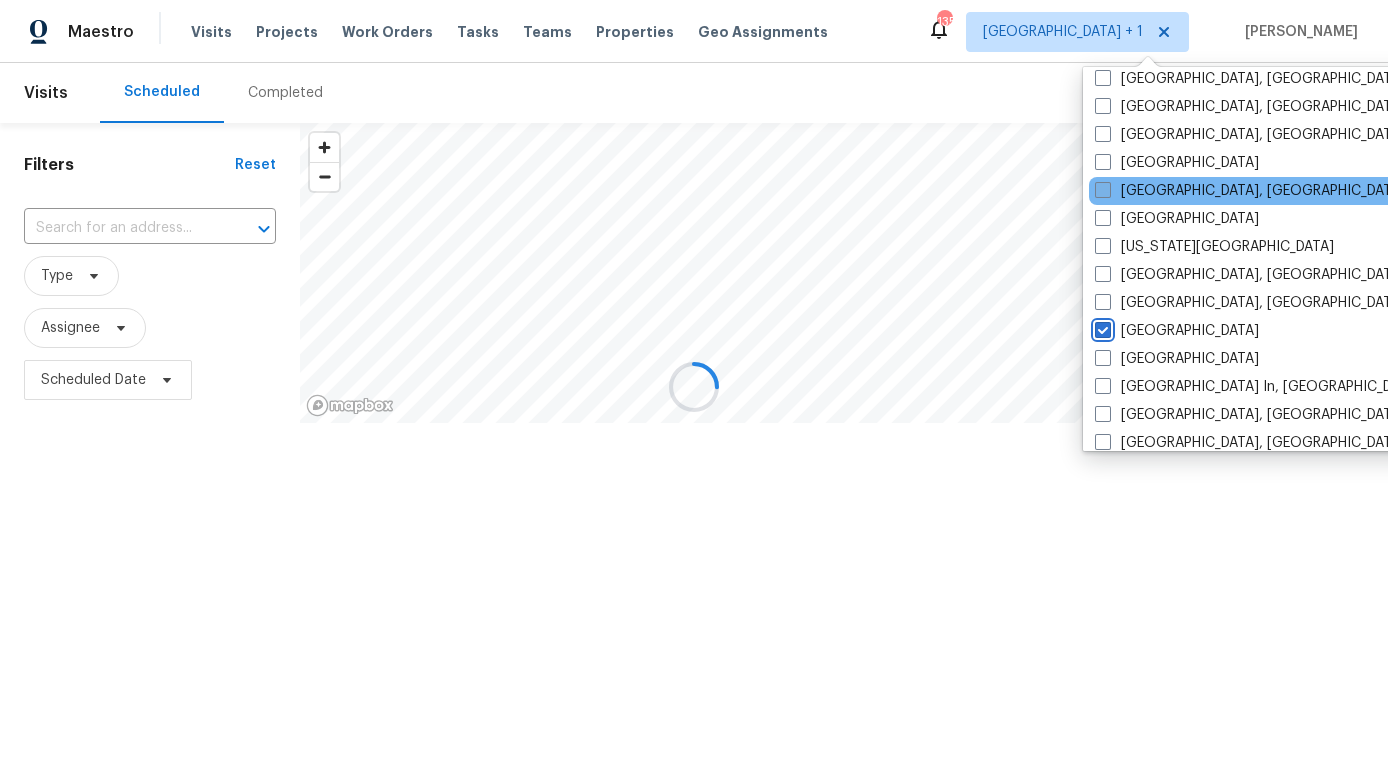 scroll, scrollTop: 0, scrollLeft: 0, axis: both 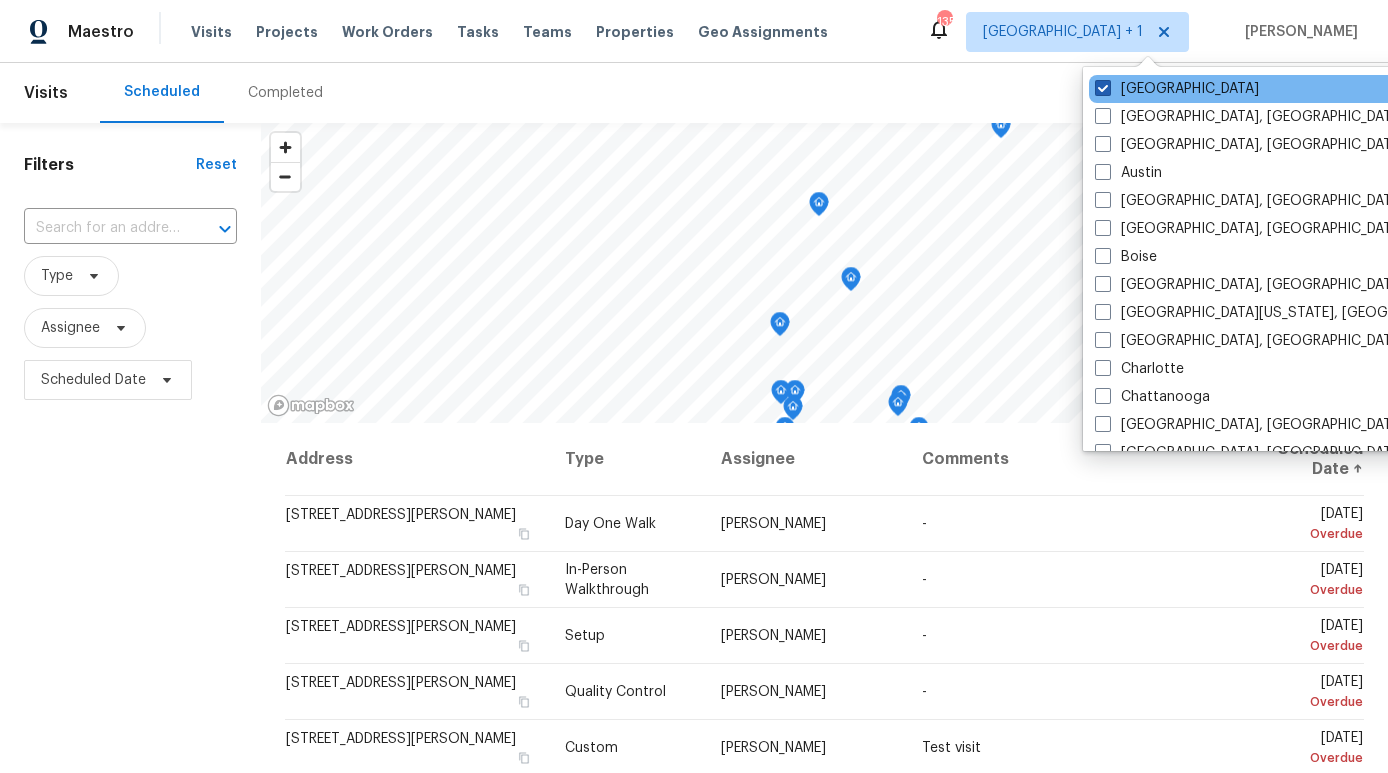 click on "[GEOGRAPHIC_DATA]" at bounding box center [1177, 89] 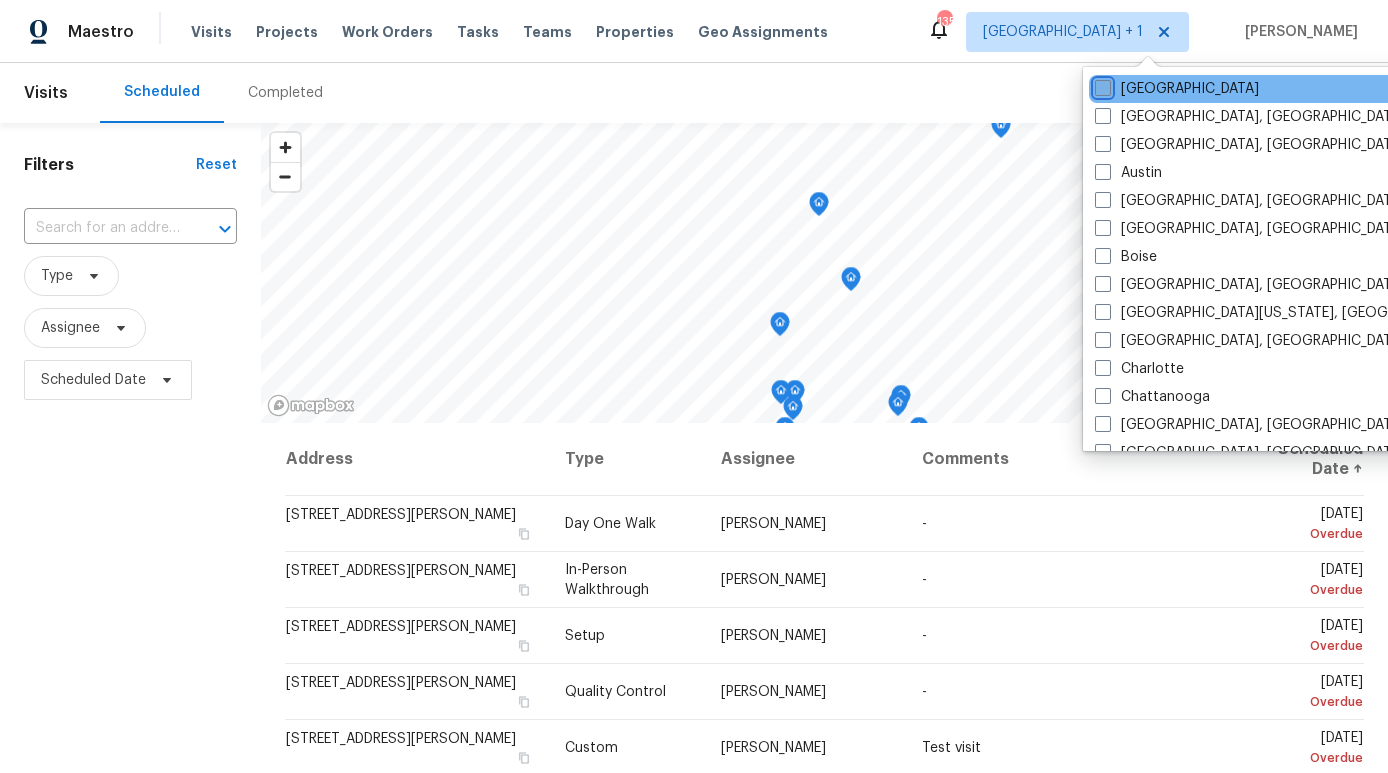 checkbox on "false" 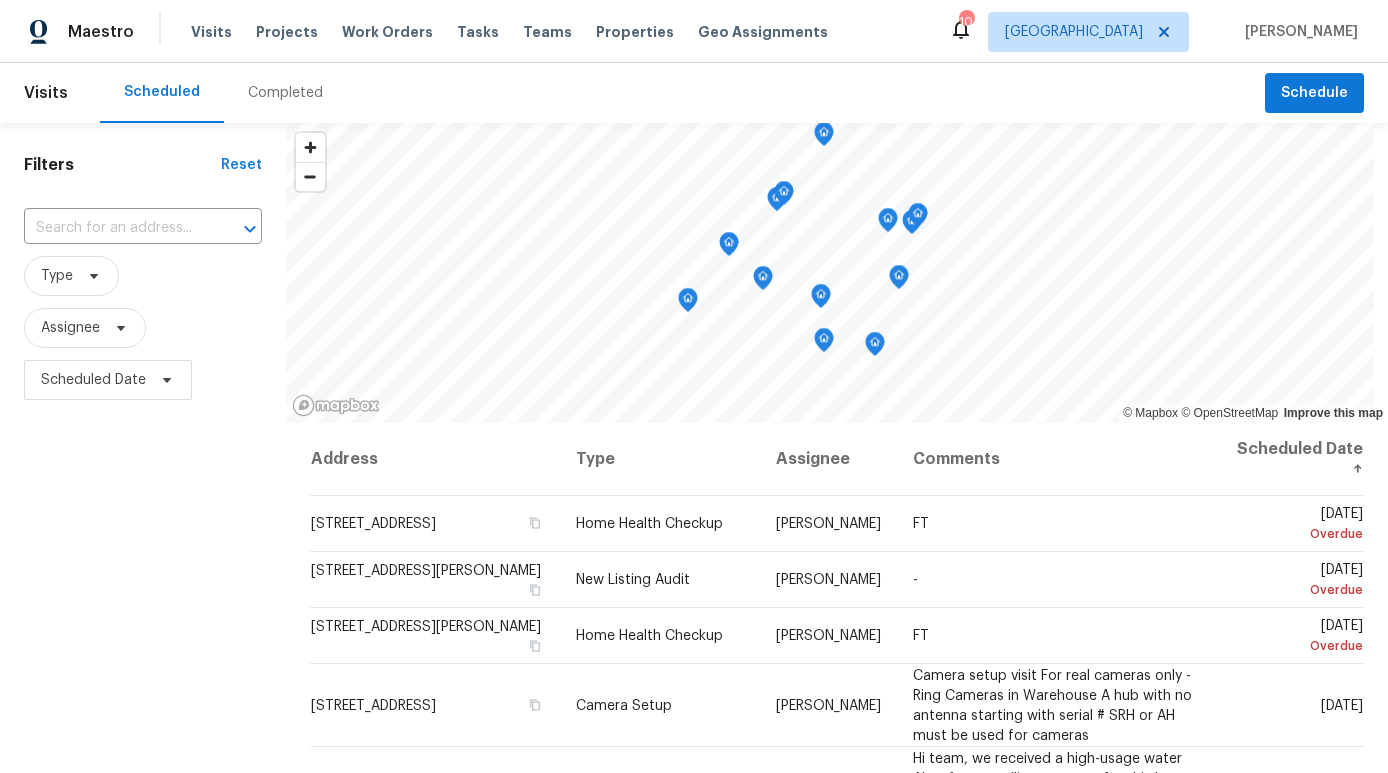 click on "Completed" at bounding box center [285, 93] 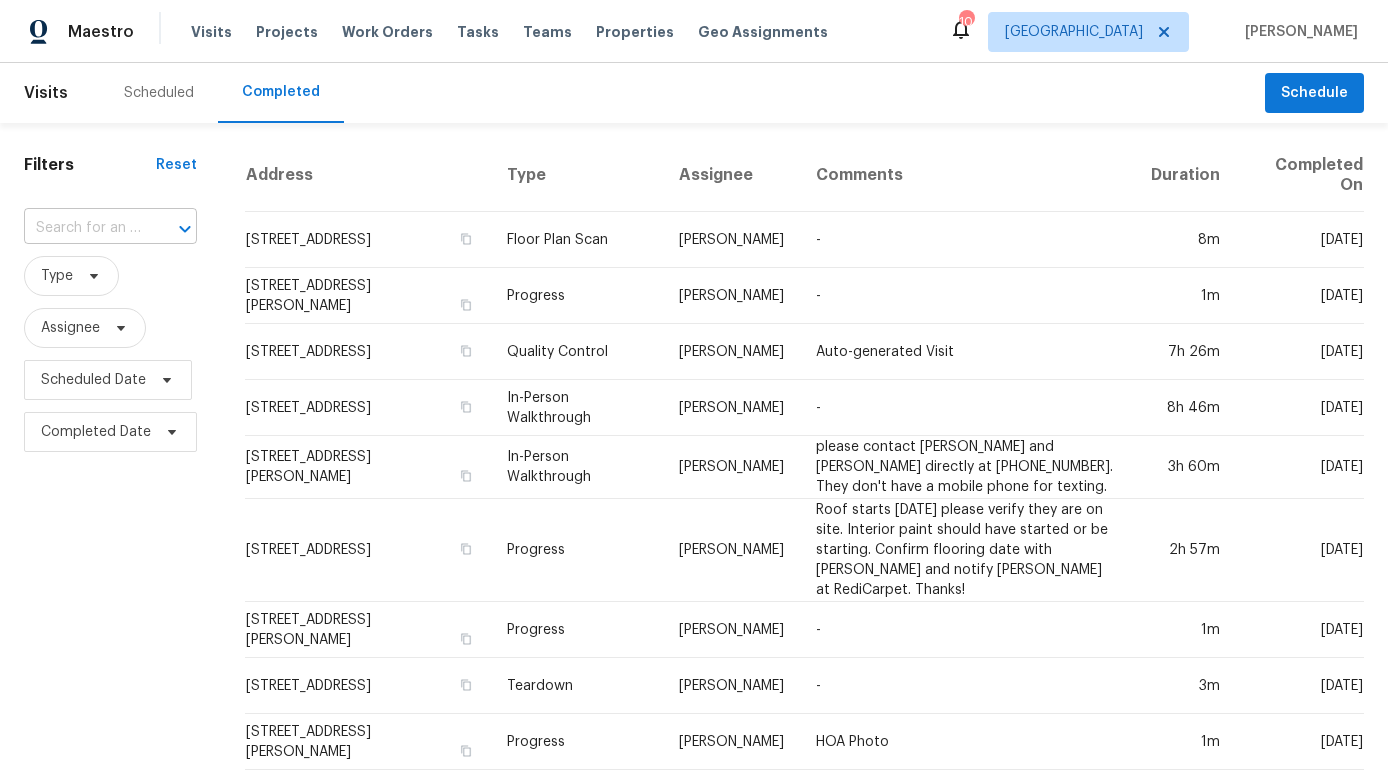 click at bounding box center (82, 228) 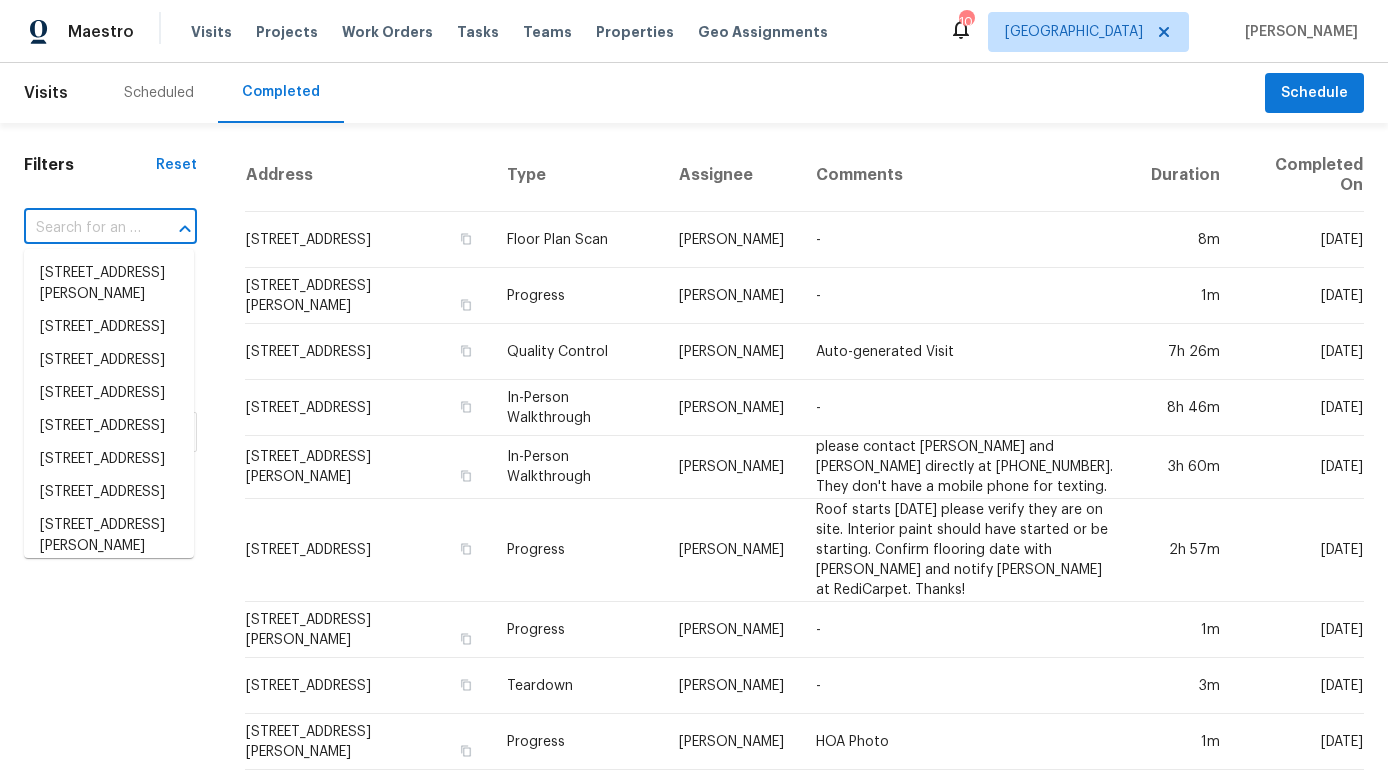 paste on "[STREET_ADDRESS]" 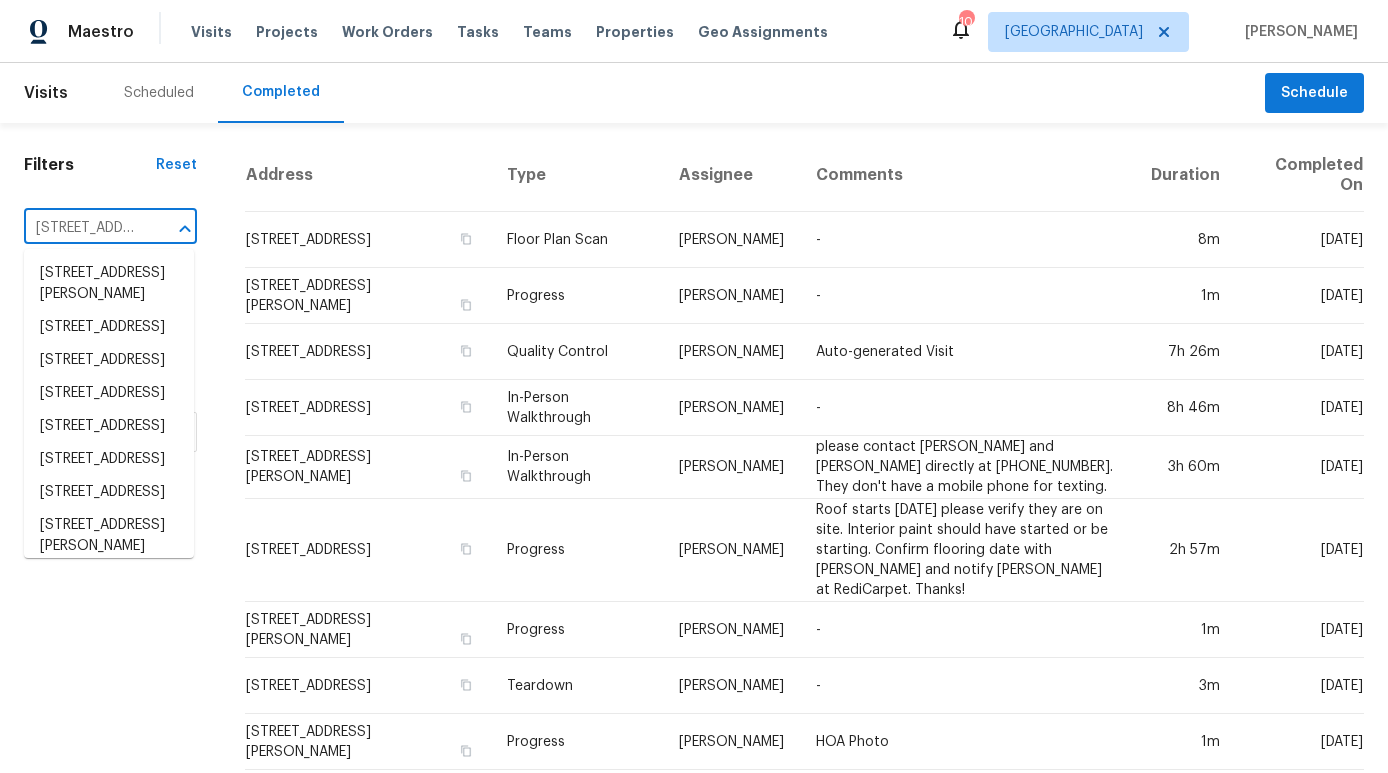 scroll, scrollTop: 0, scrollLeft: 232, axis: horizontal 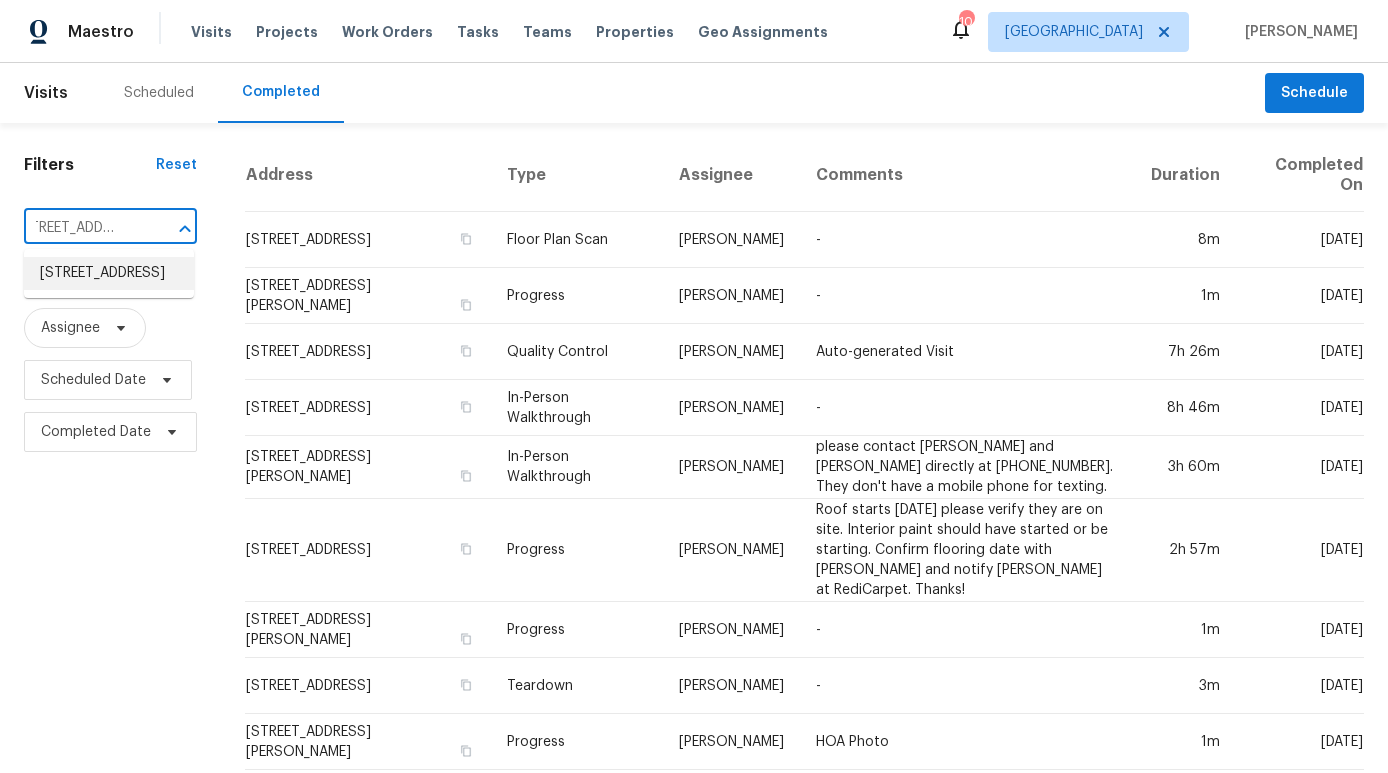 click on "[STREET_ADDRESS]" at bounding box center [109, 273] 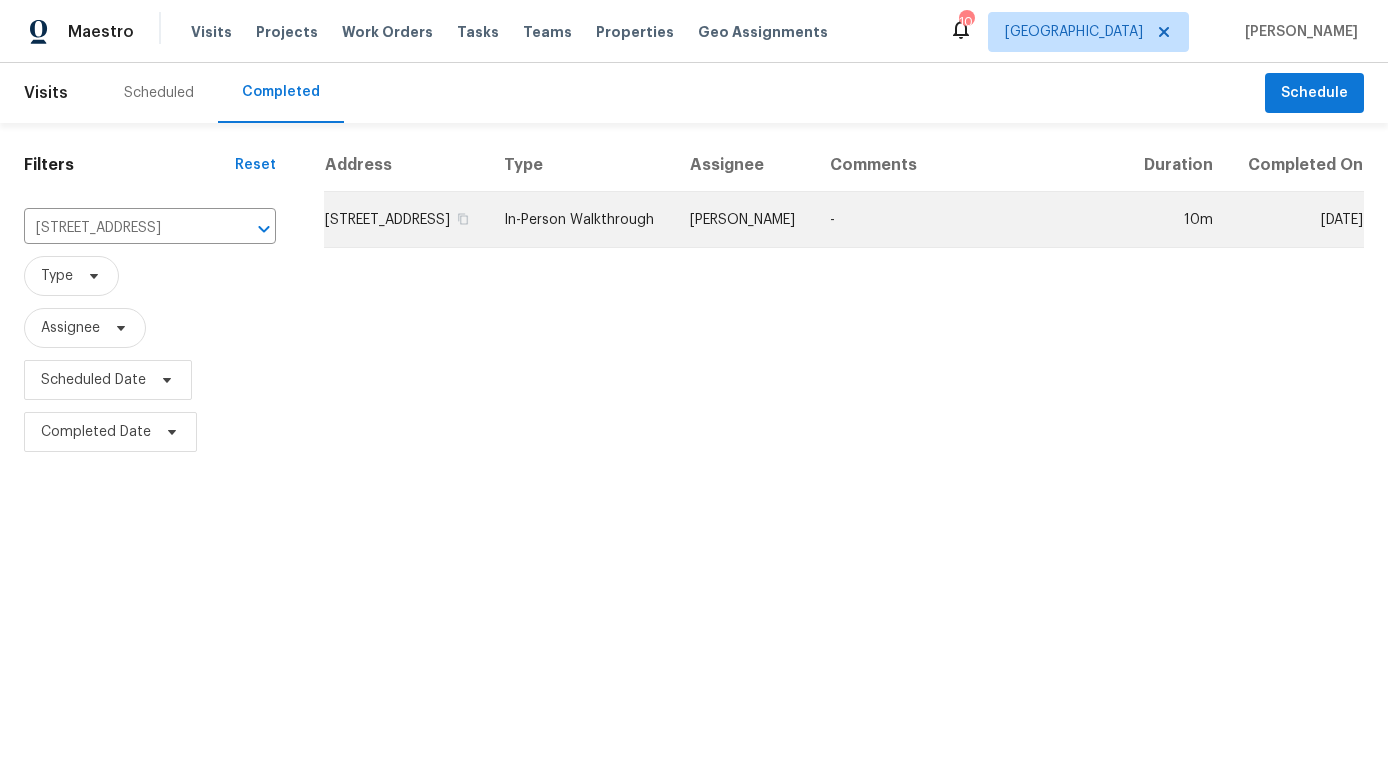 click on "[STREET_ADDRESS]" at bounding box center [406, 220] 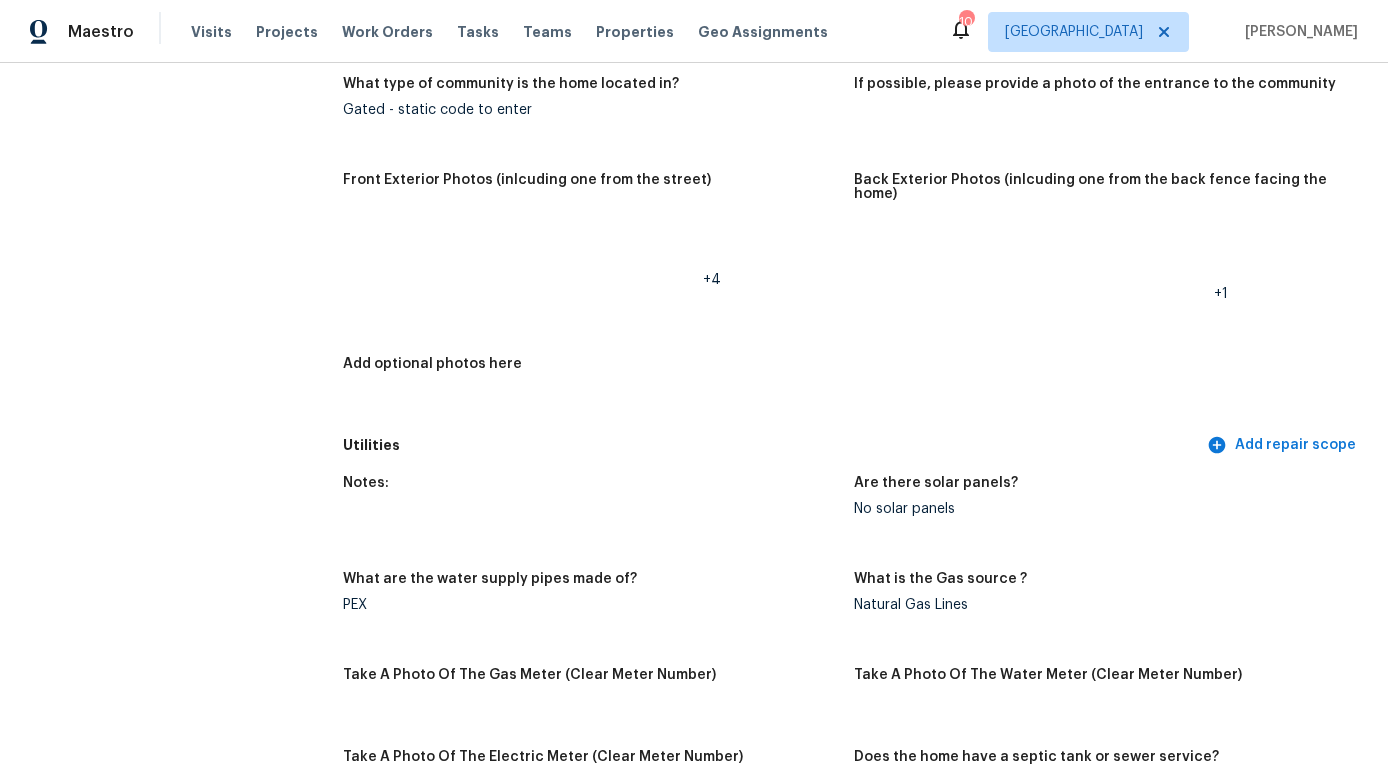 scroll, scrollTop: 944, scrollLeft: 0, axis: vertical 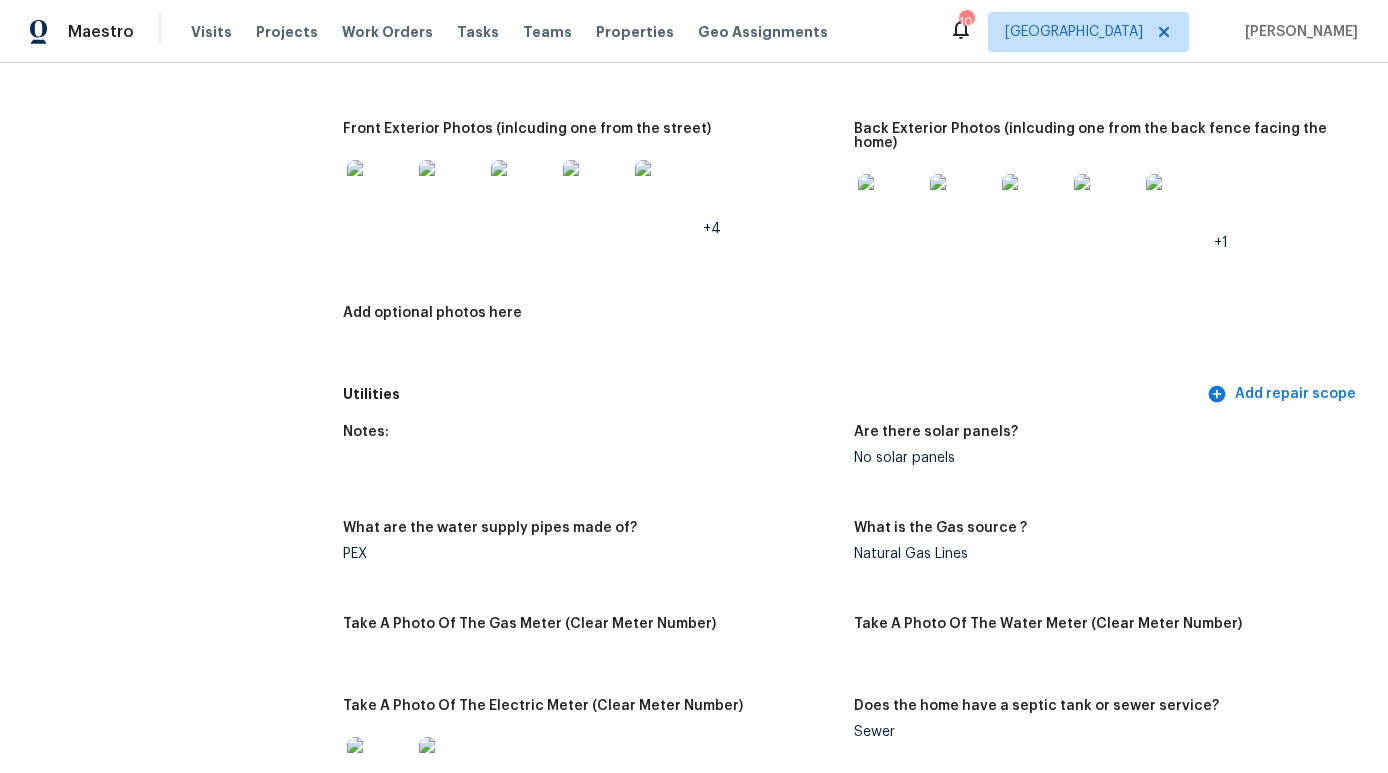 click at bounding box center [379, 192] 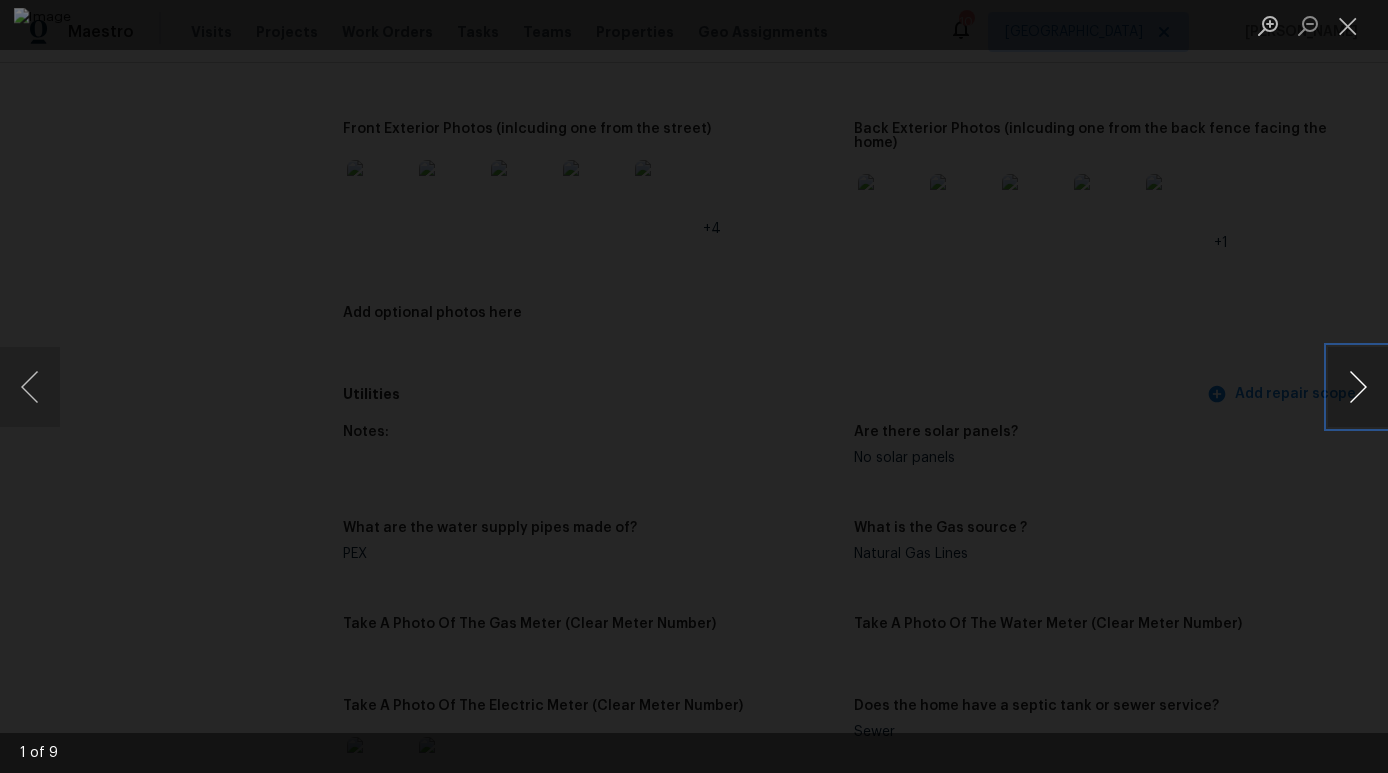 click at bounding box center (1358, 387) 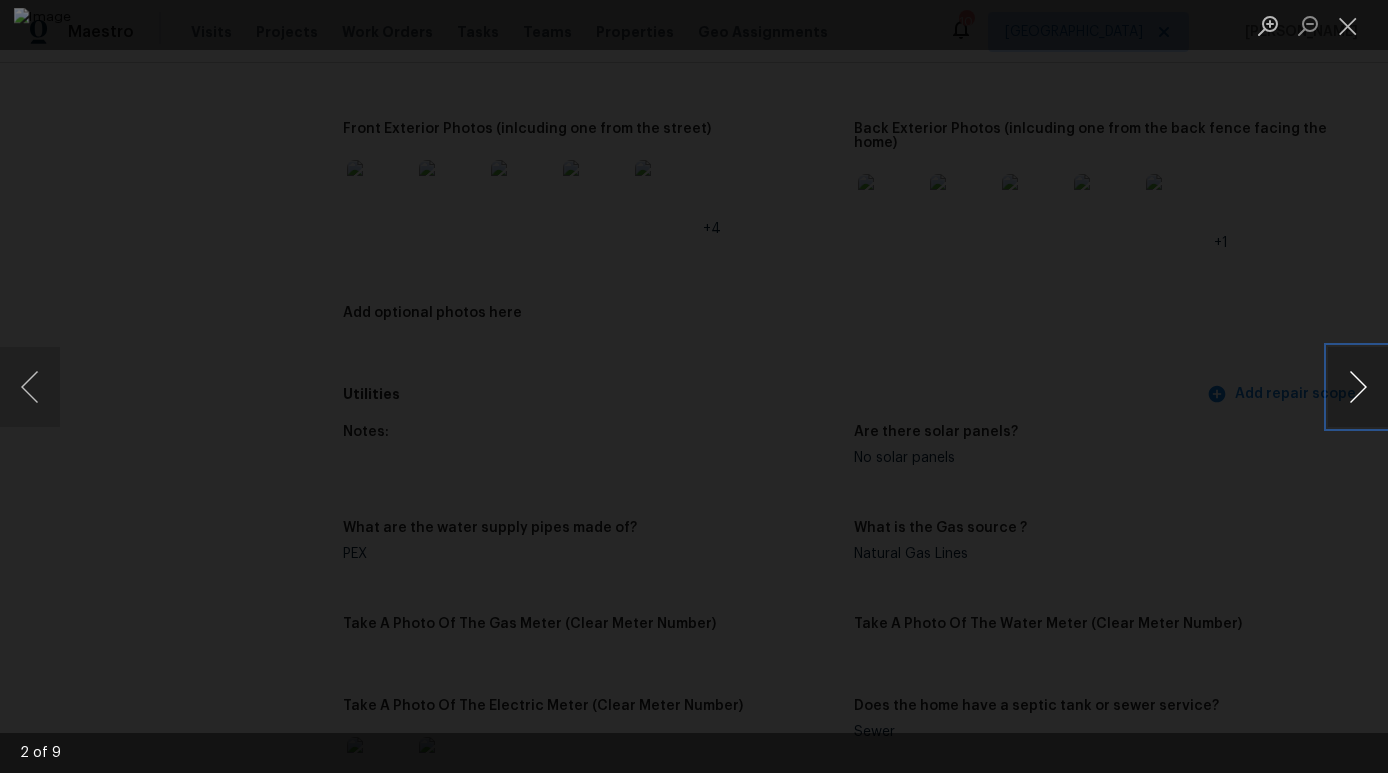 click at bounding box center (1358, 387) 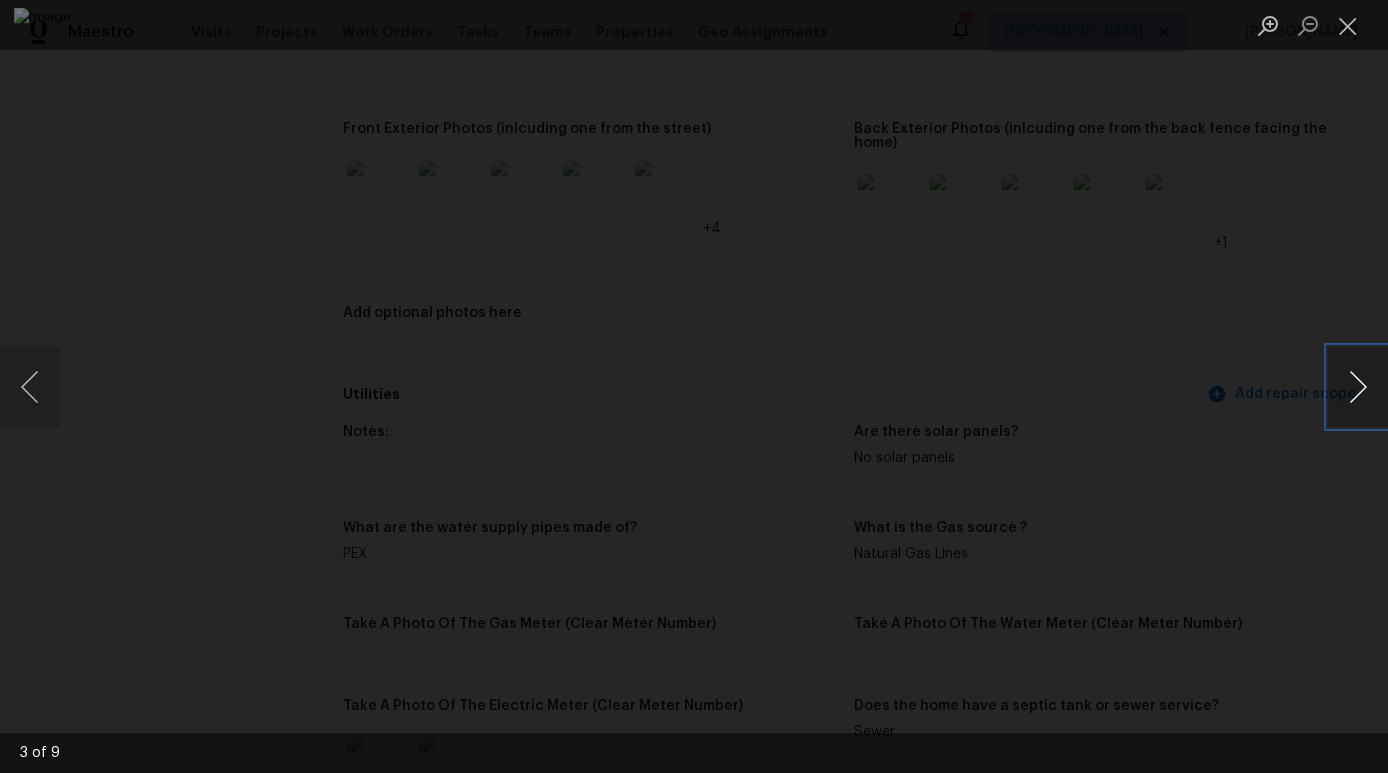 click at bounding box center (1358, 387) 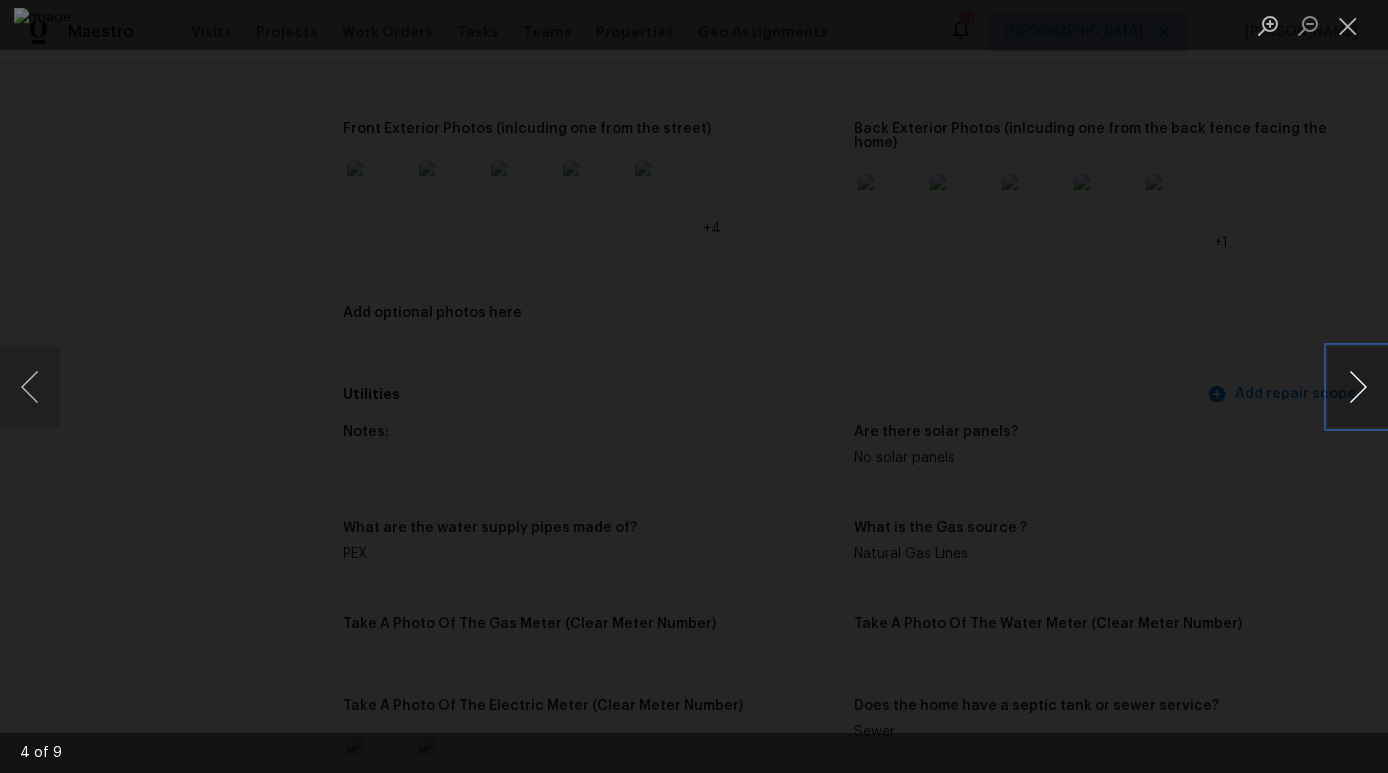 click at bounding box center [1358, 387] 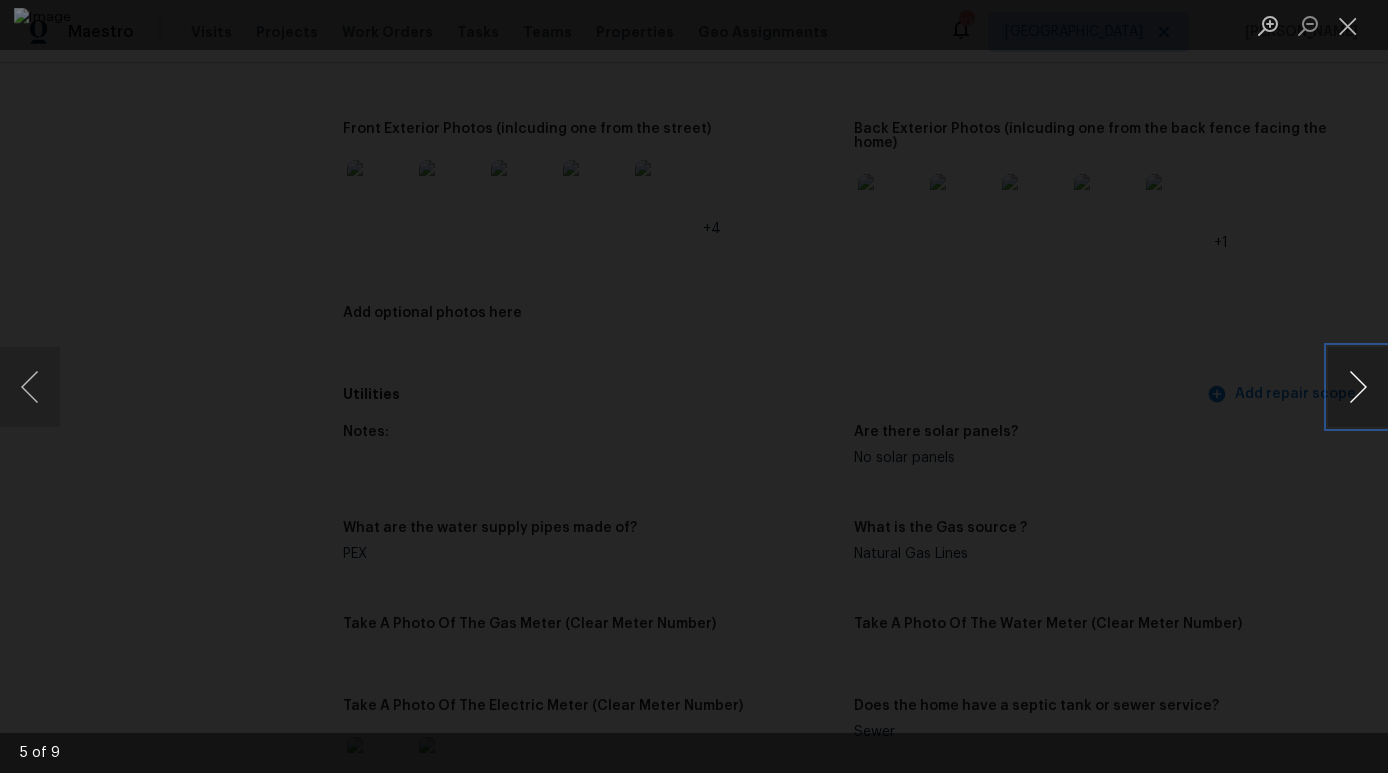 click at bounding box center (1358, 387) 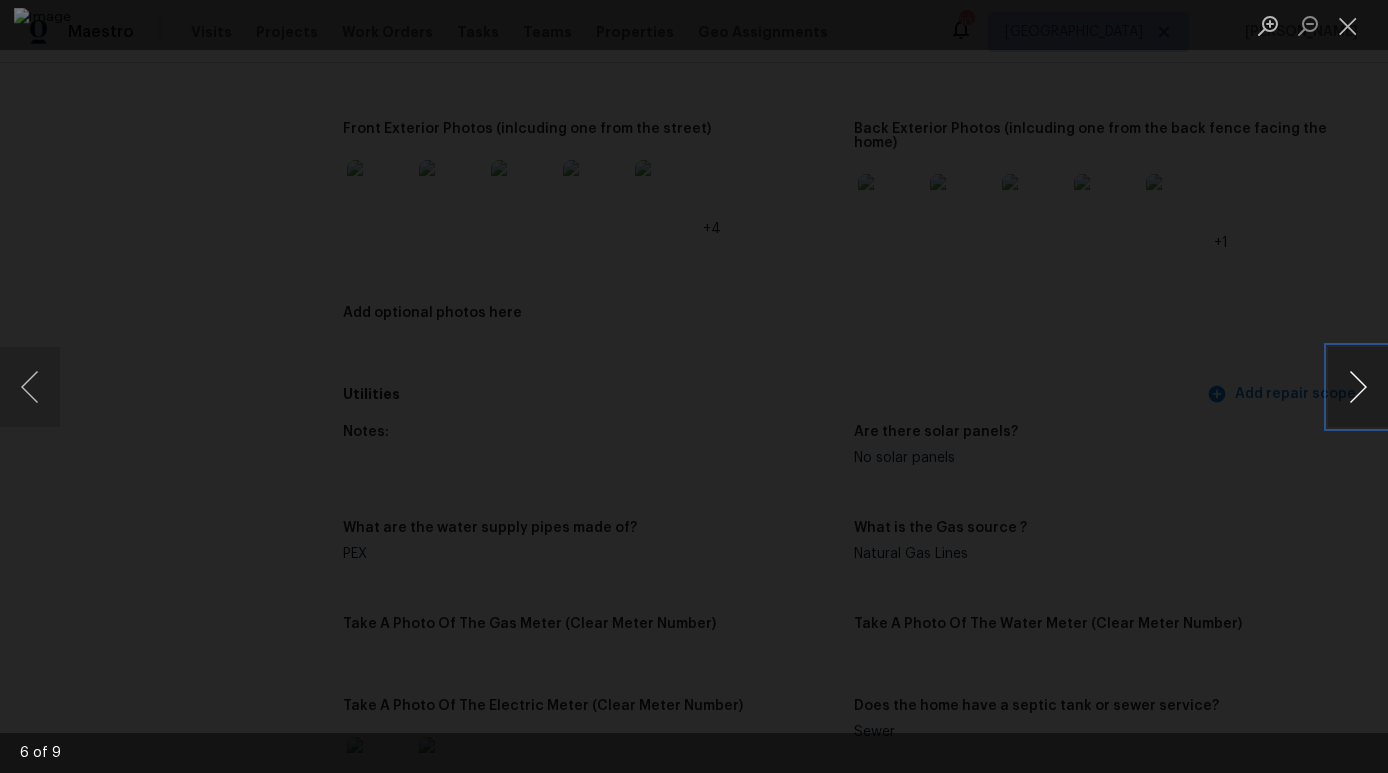 click at bounding box center [1358, 387] 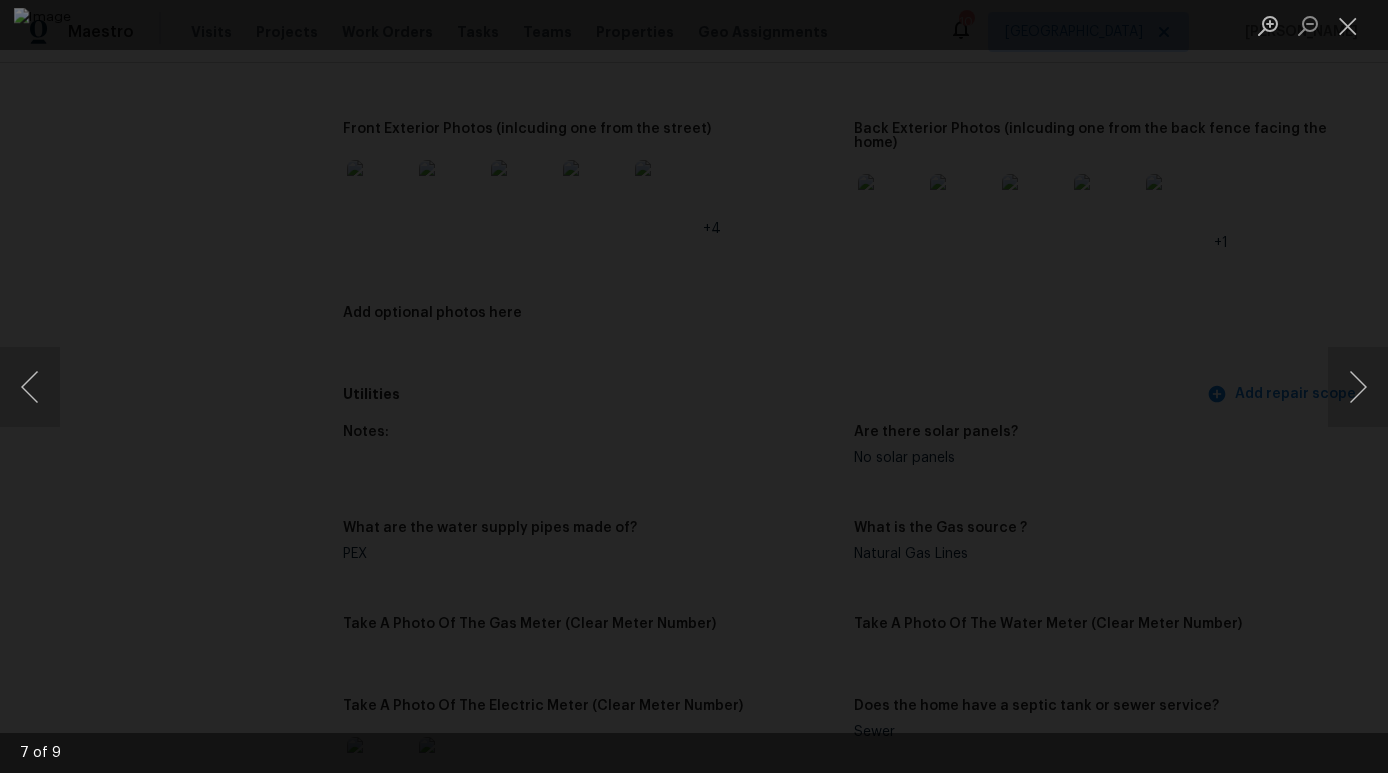 click at bounding box center (694, 386) 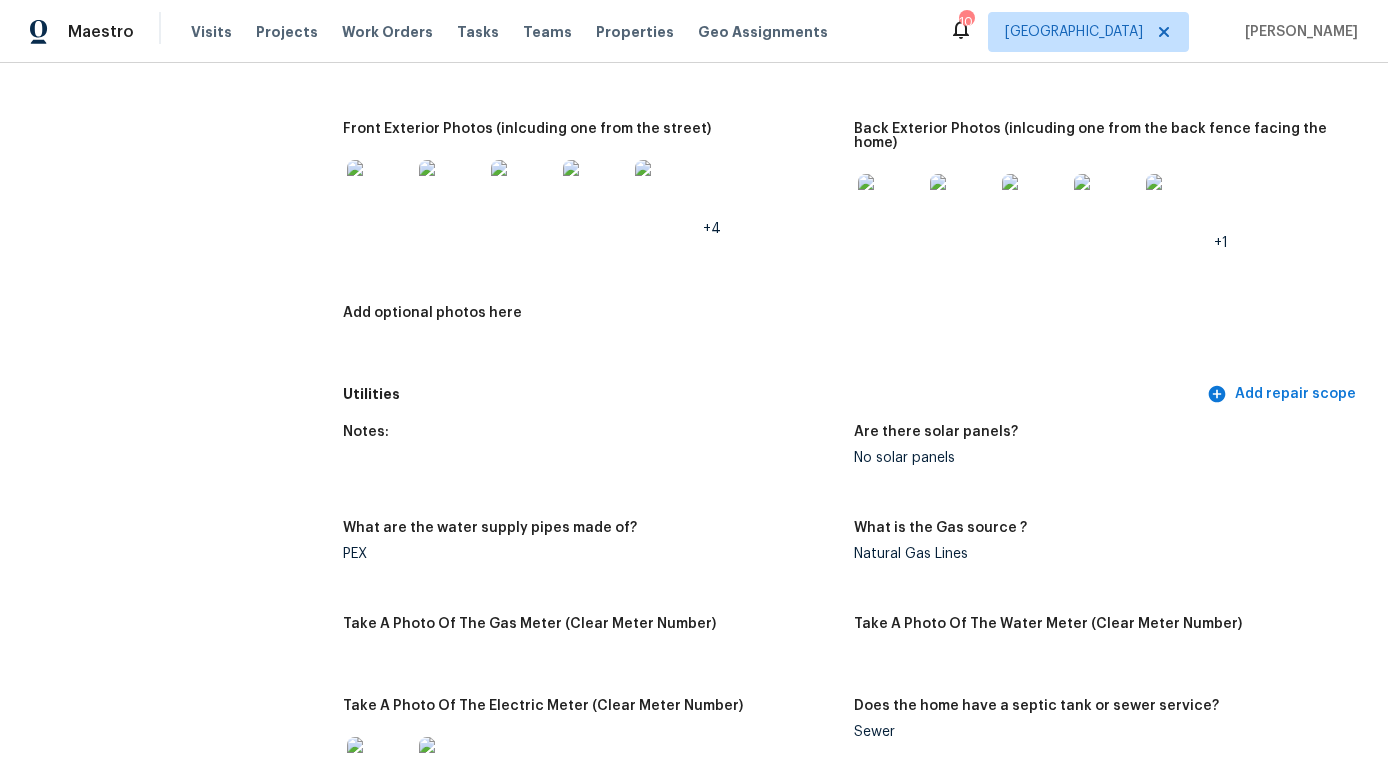click at bounding box center (890, 206) 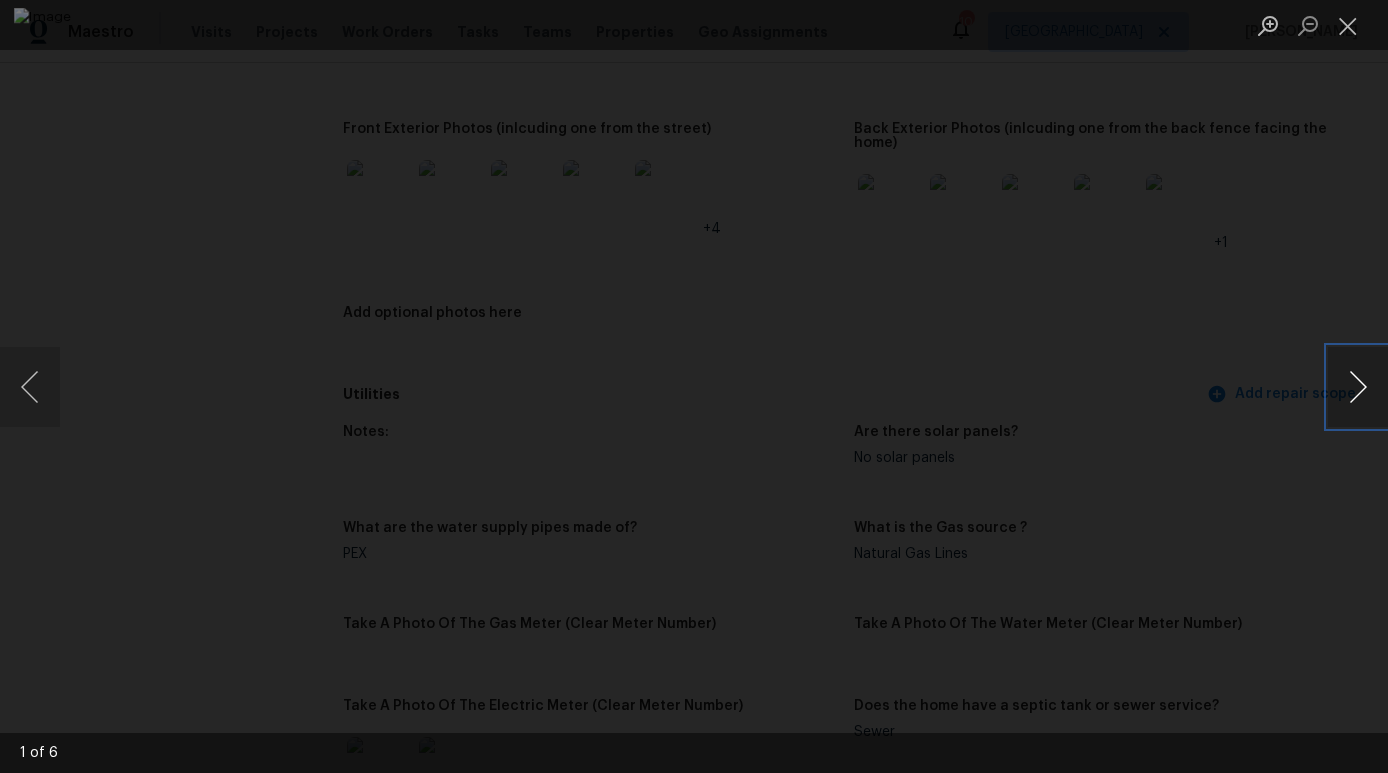 click at bounding box center (1358, 387) 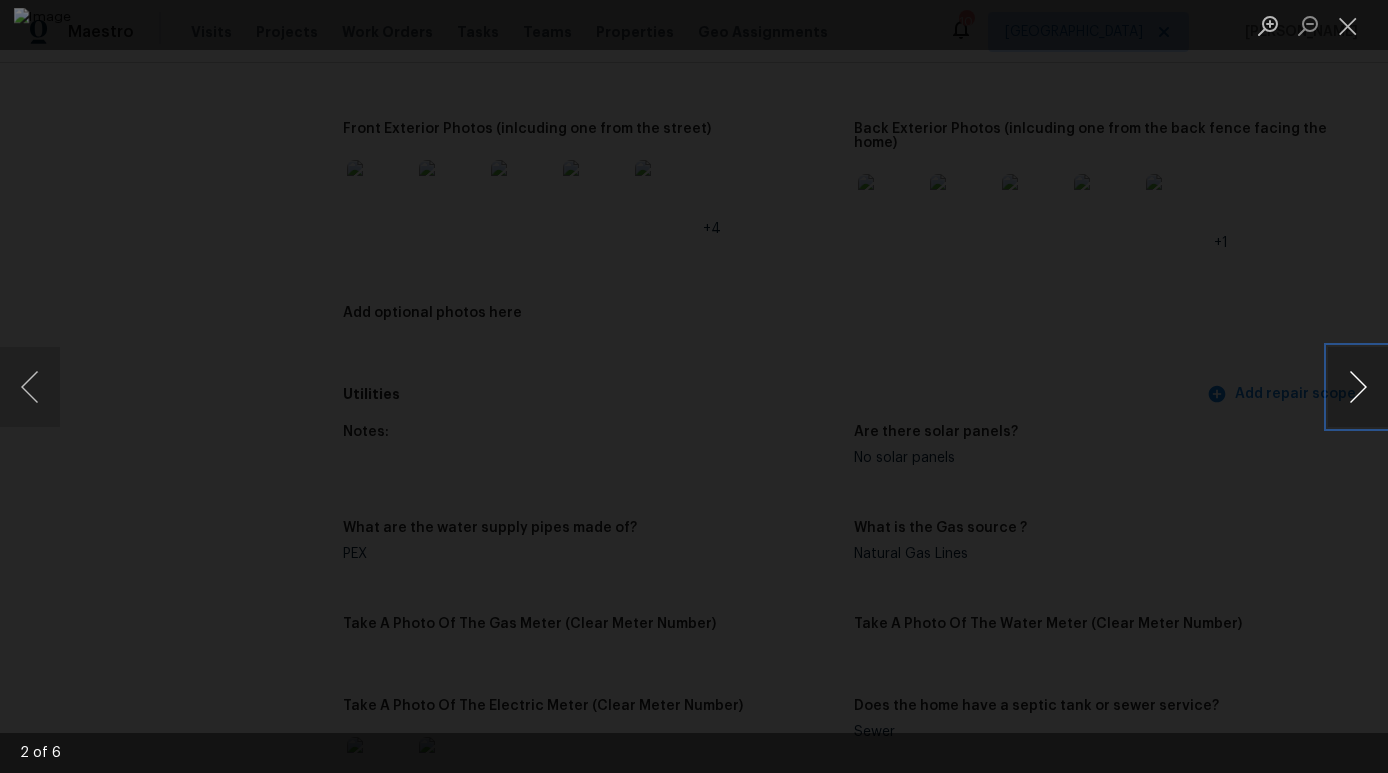 click at bounding box center [1358, 387] 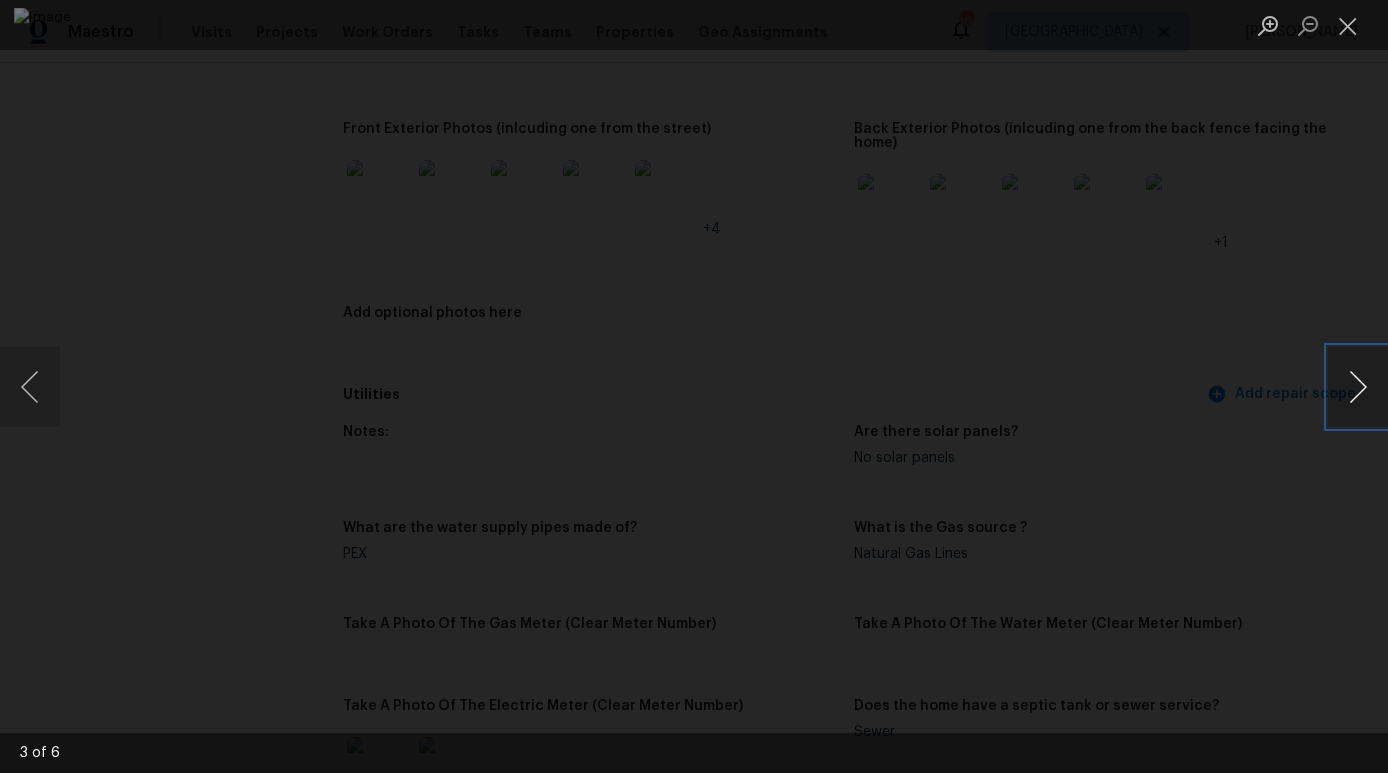 click at bounding box center (1358, 387) 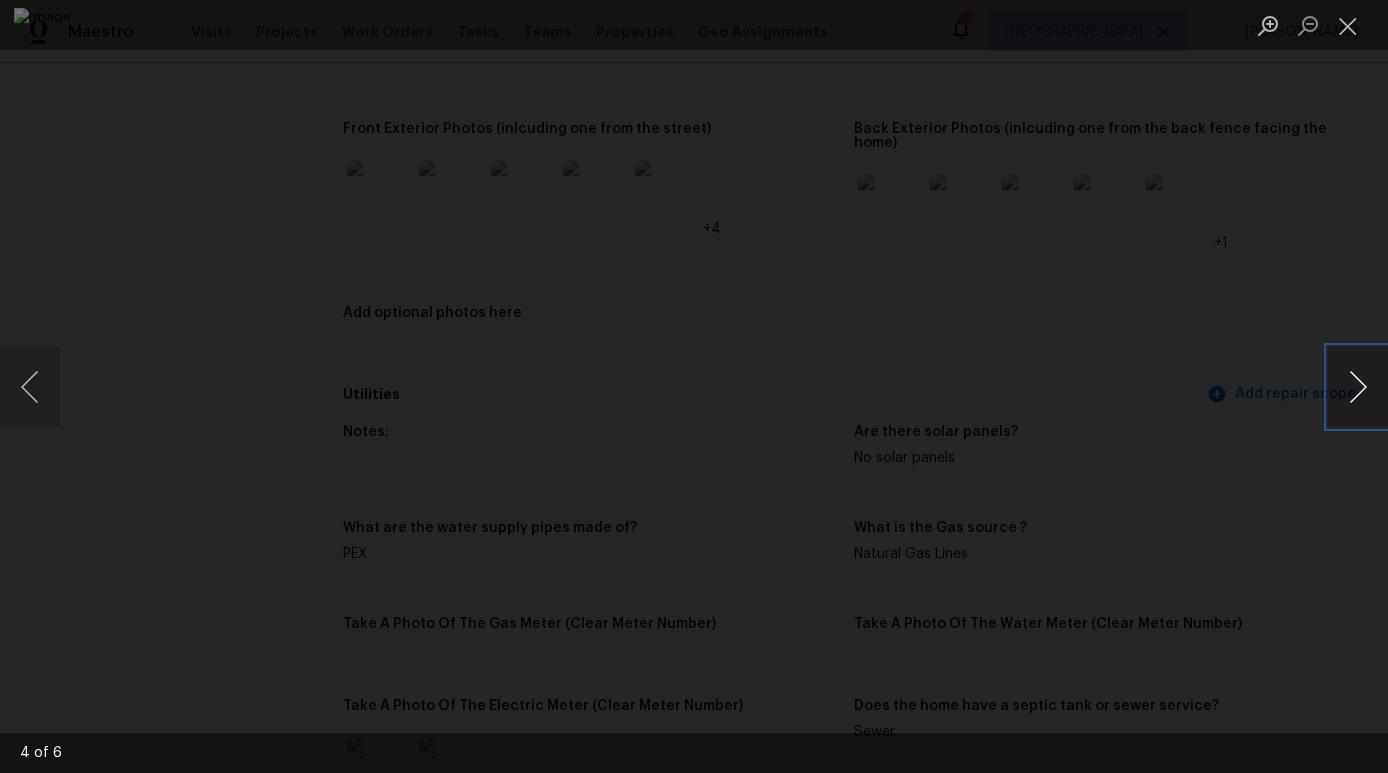 click at bounding box center [1358, 387] 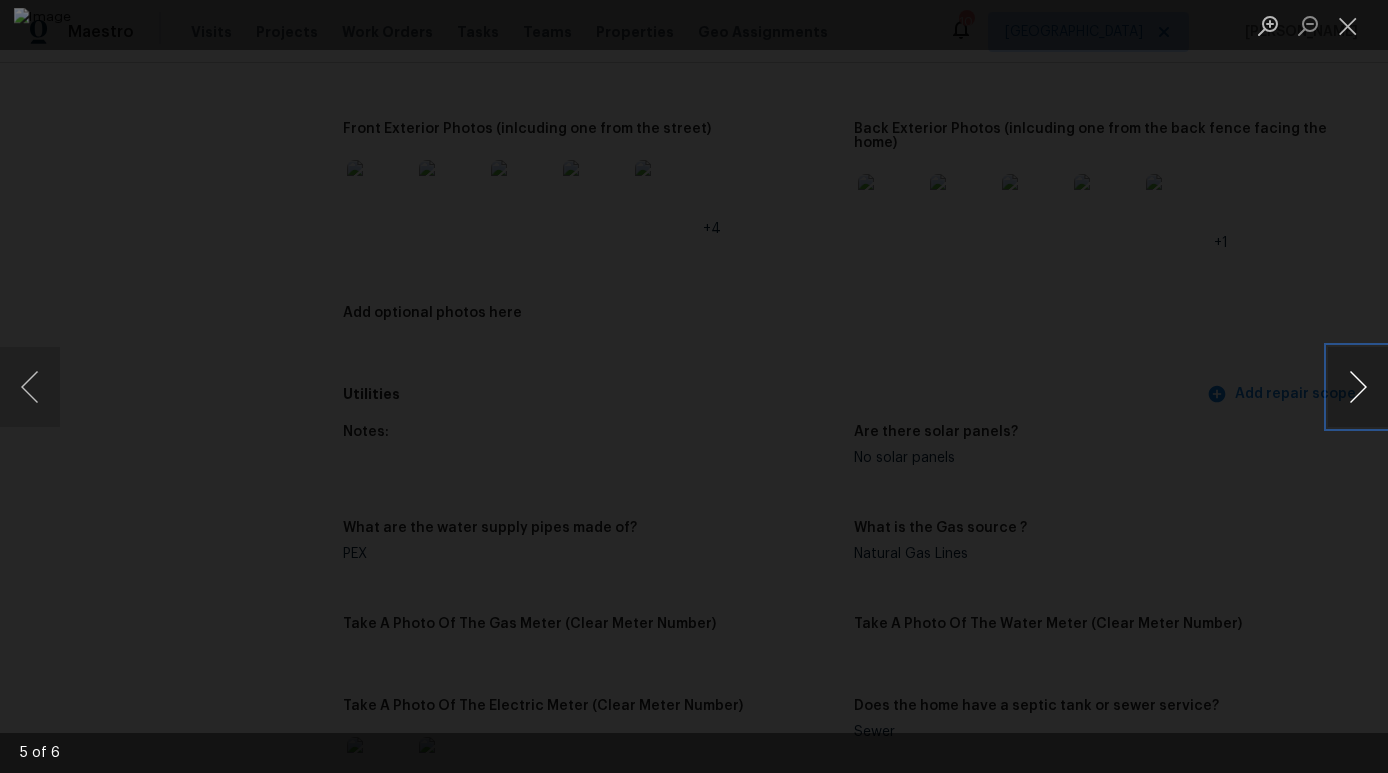 click at bounding box center [1358, 387] 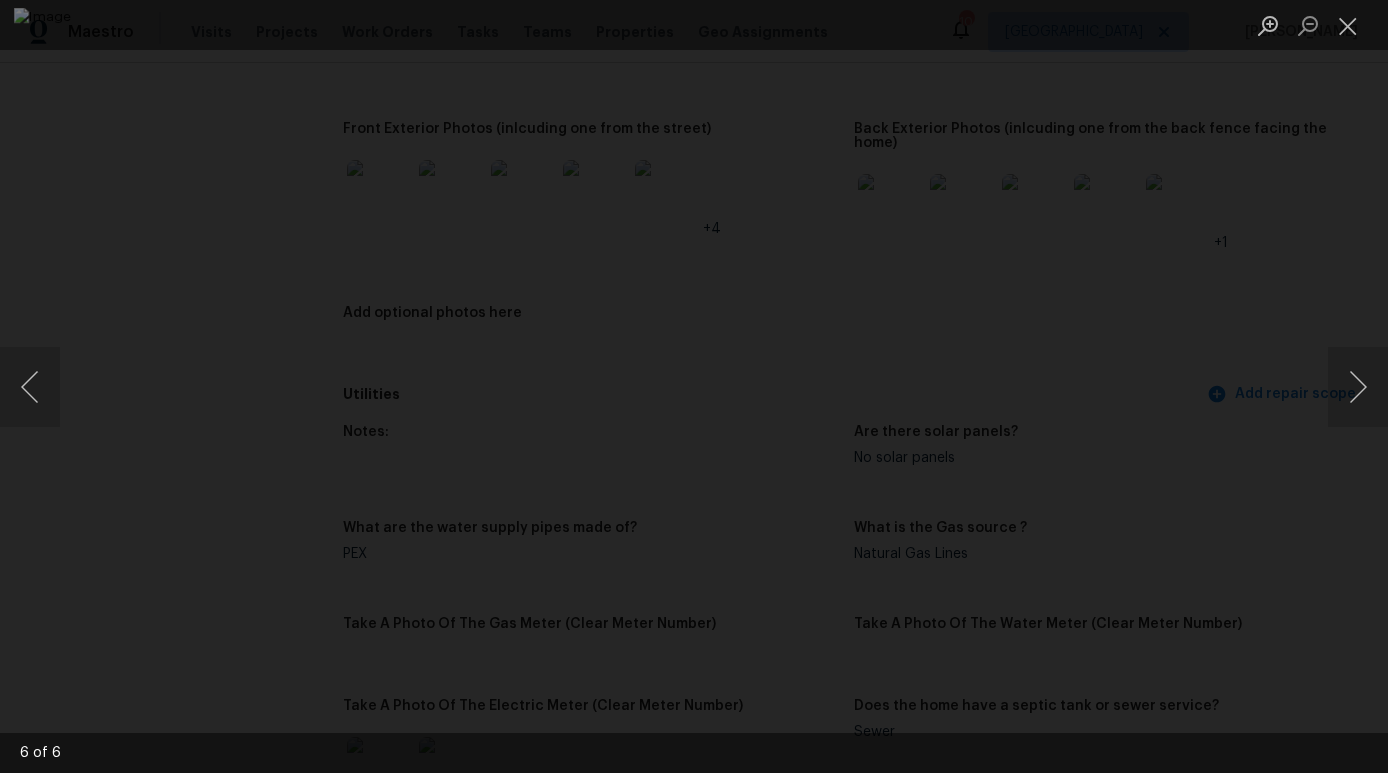 click at bounding box center (694, 386) 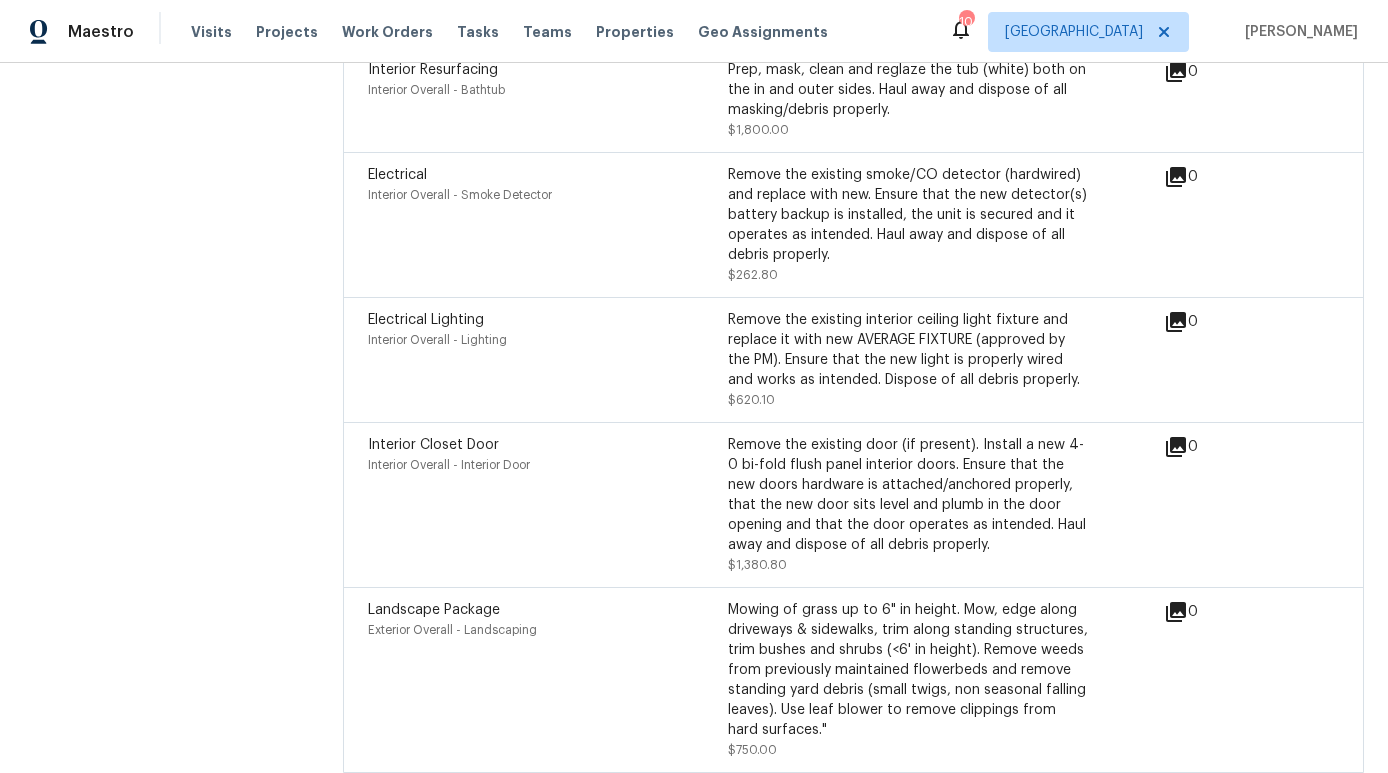 scroll, scrollTop: 4810, scrollLeft: 0, axis: vertical 